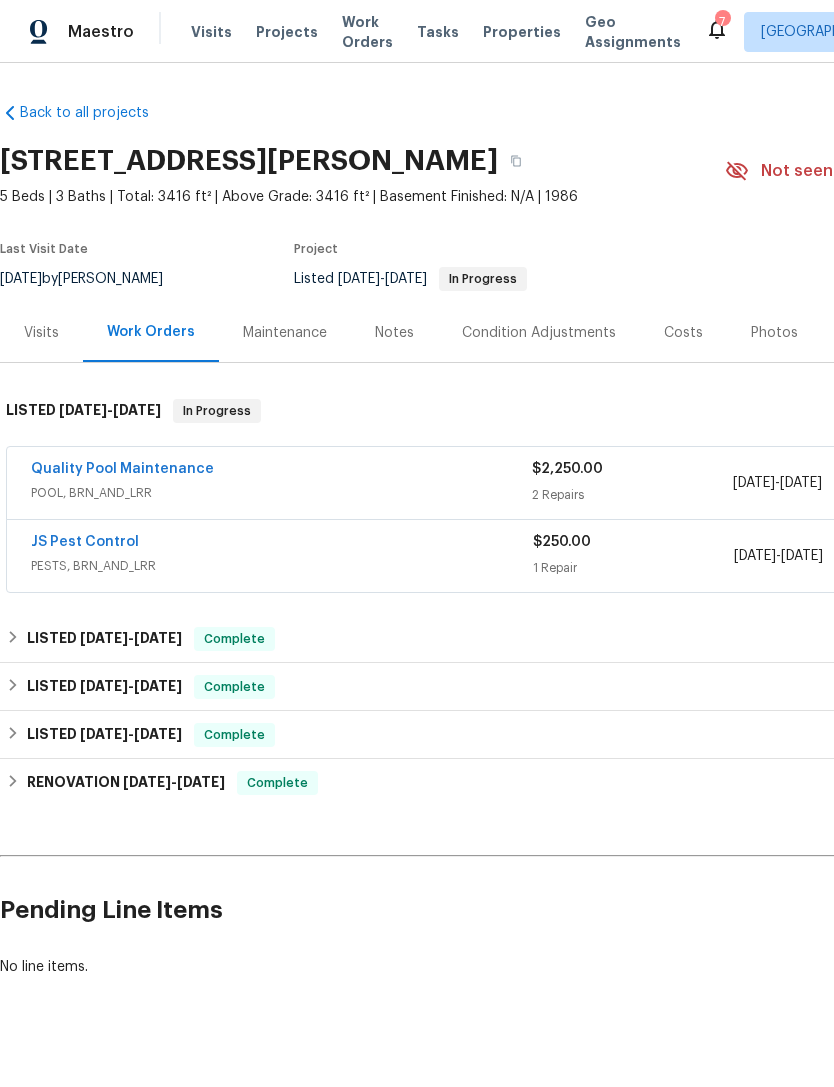 scroll, scrollTop: 0, scrollLeft: 0, axis: both 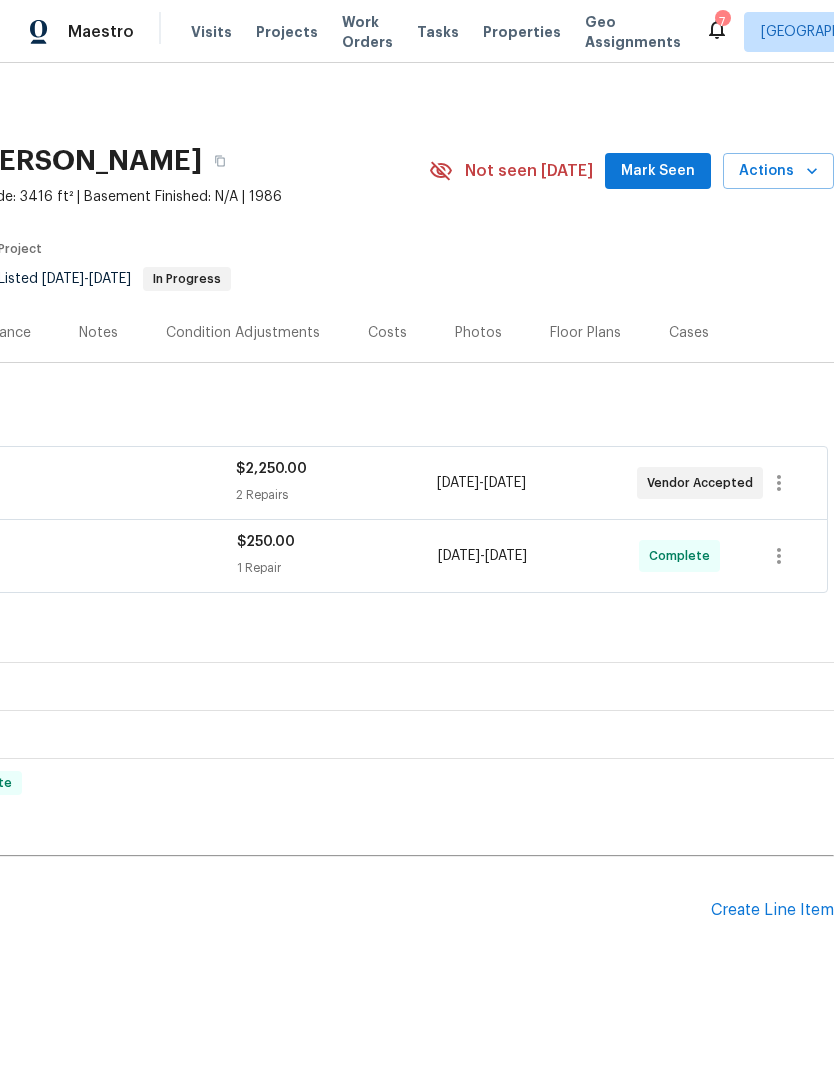 click on "Create Line Item" at bounding box center (772, 910) 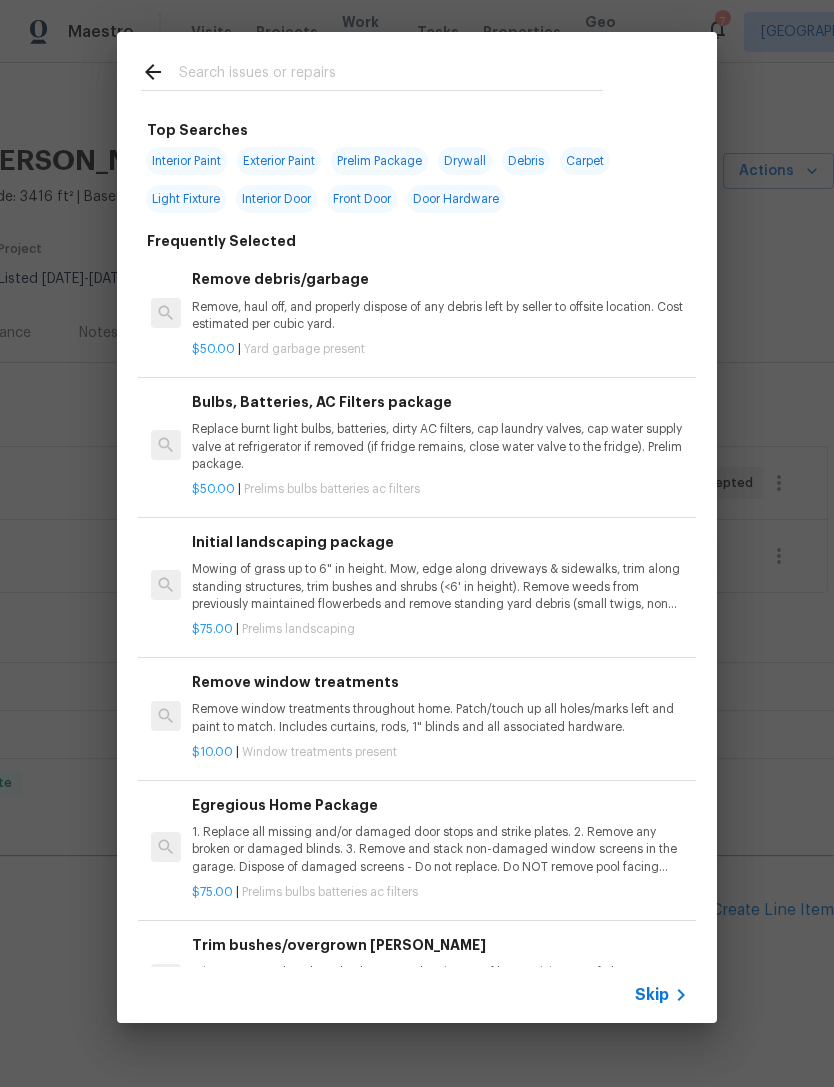 click at bounding box center [391, 75] 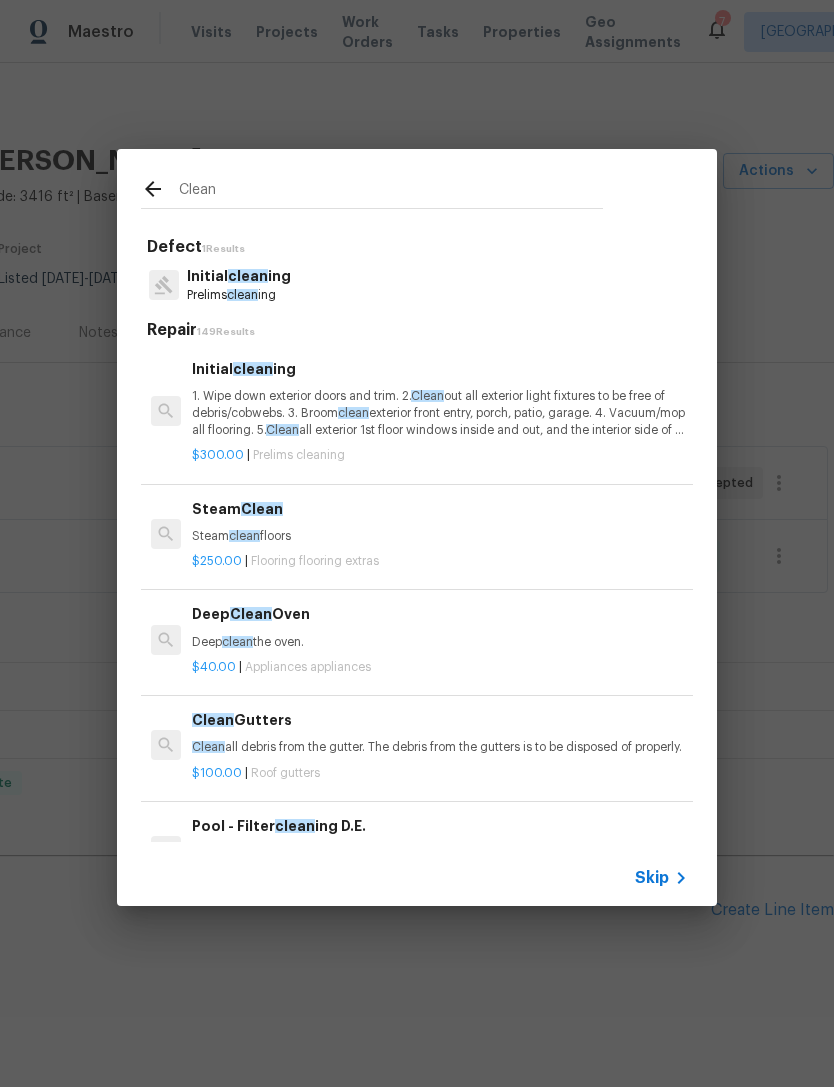 type on "Clean" 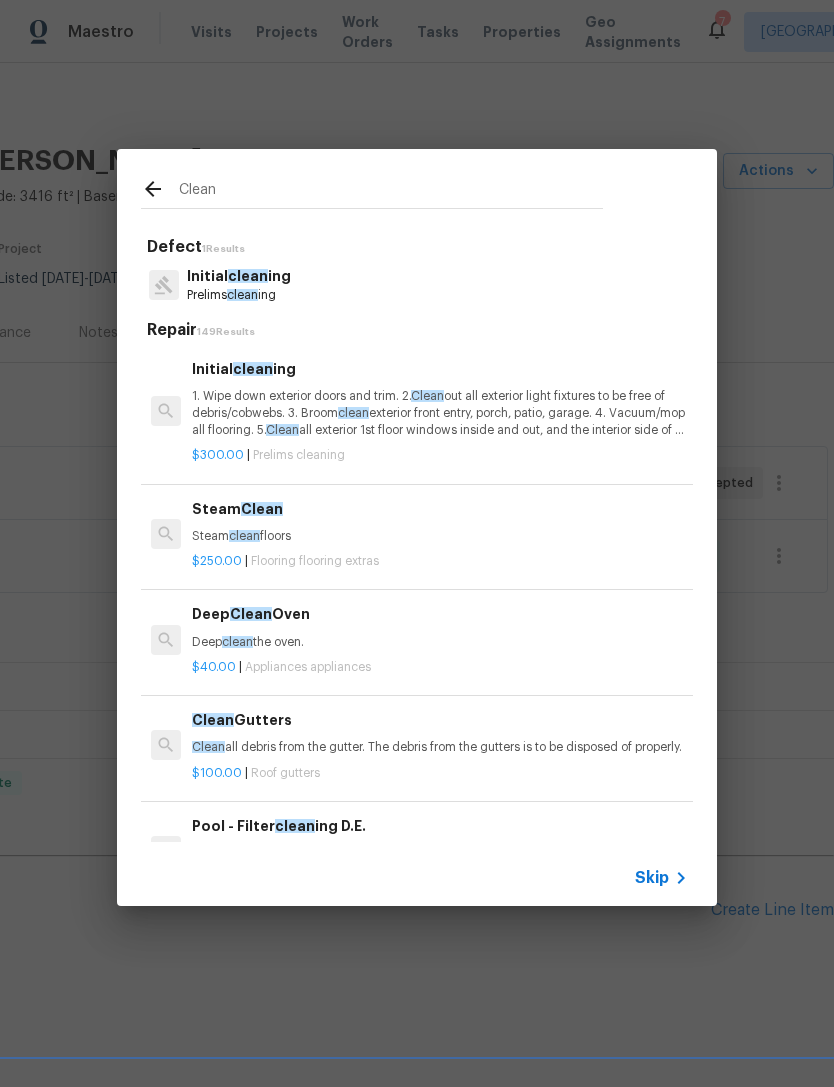 click on "Initial  clean ing Prelims  clean ing" at bounding box center [417, 285] 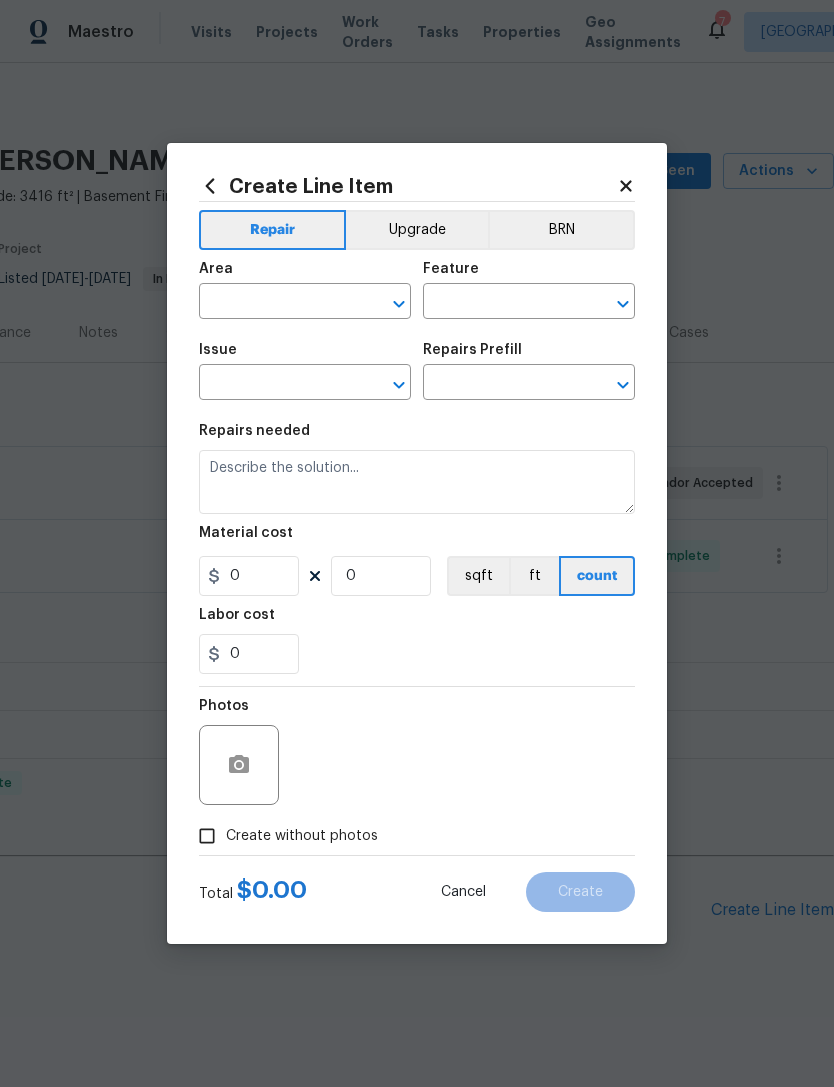 type on "Home Readiness Packages" 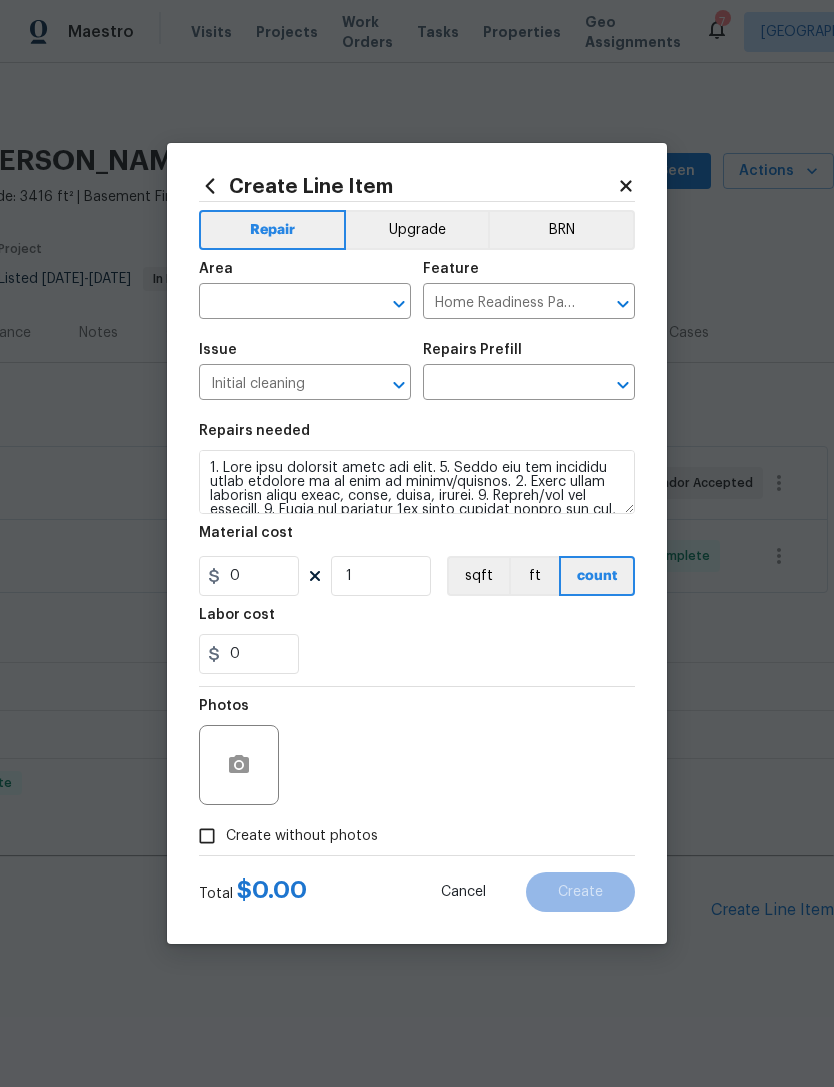 type on "Initial cleaning $300.00" 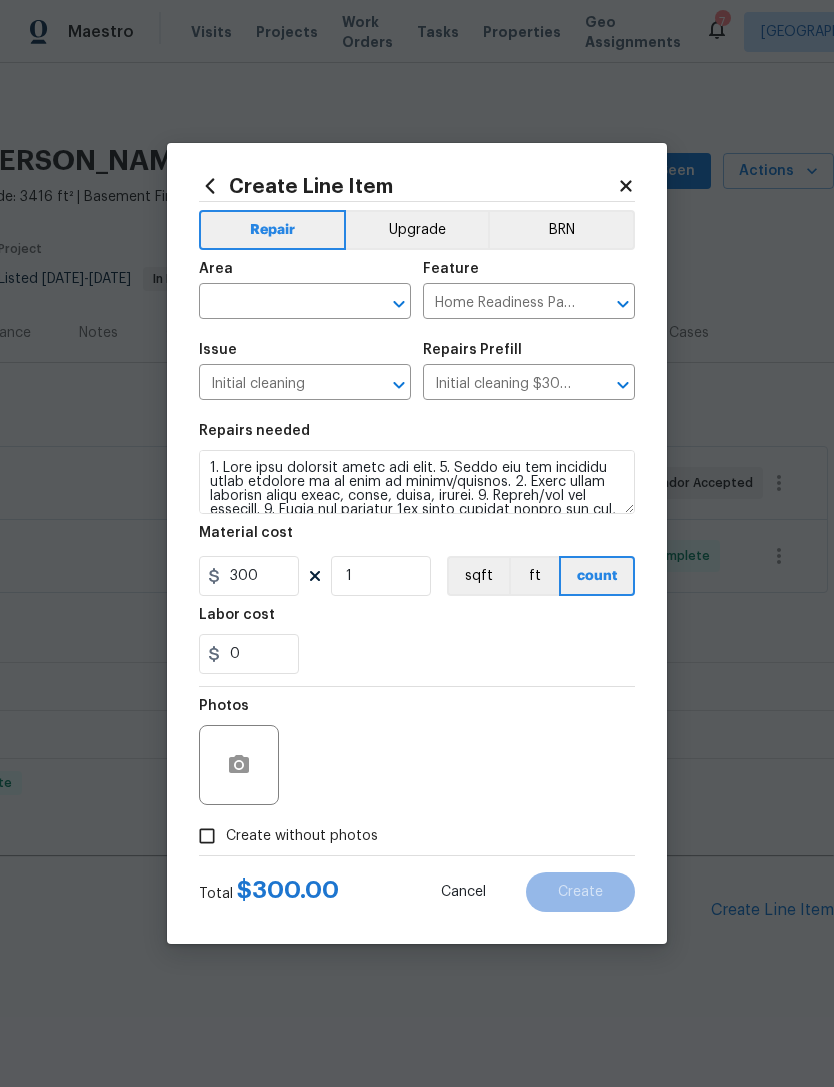 click at bounding box center [277, 303] 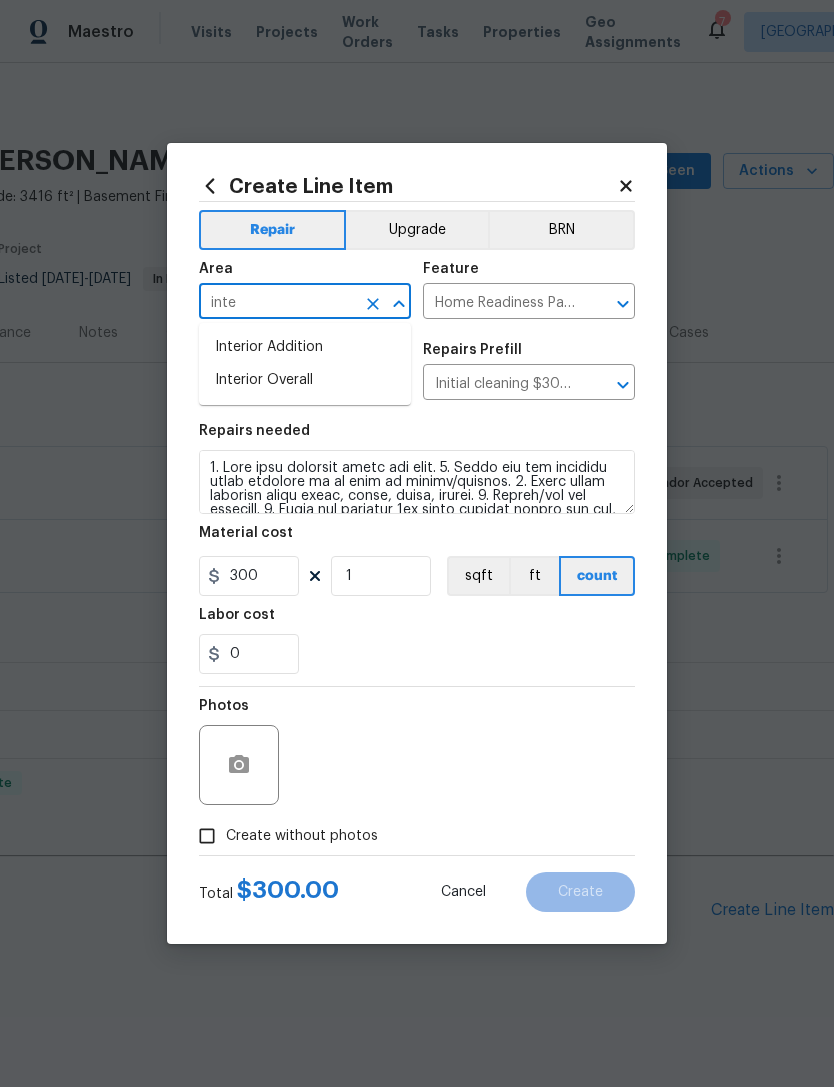 click on "Interior Overall" at bounding box center (305, 380) 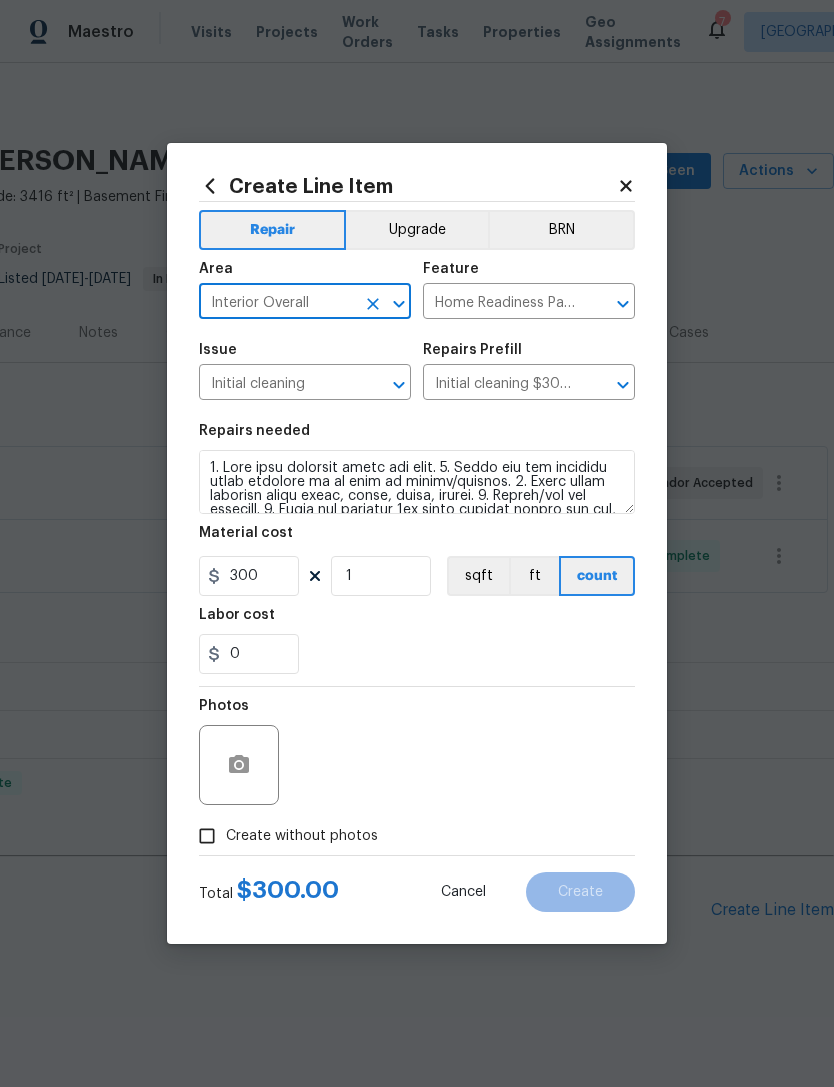 click at bounding box center [239, 765] 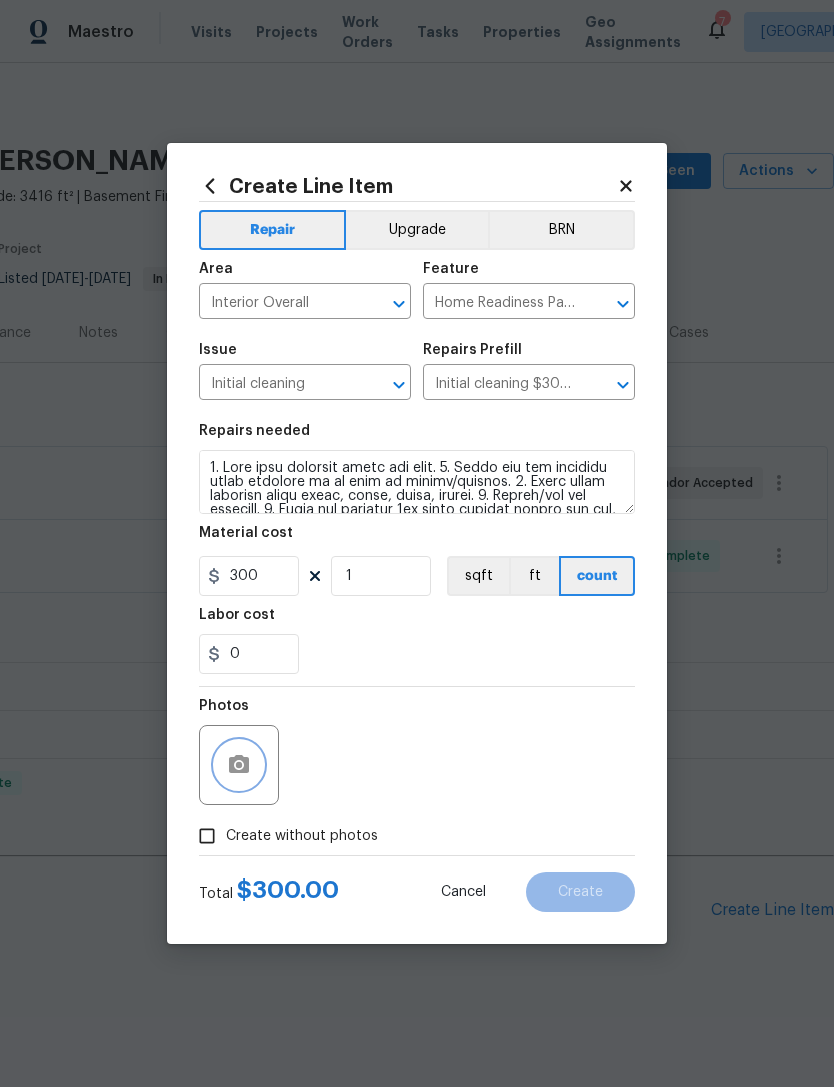 click 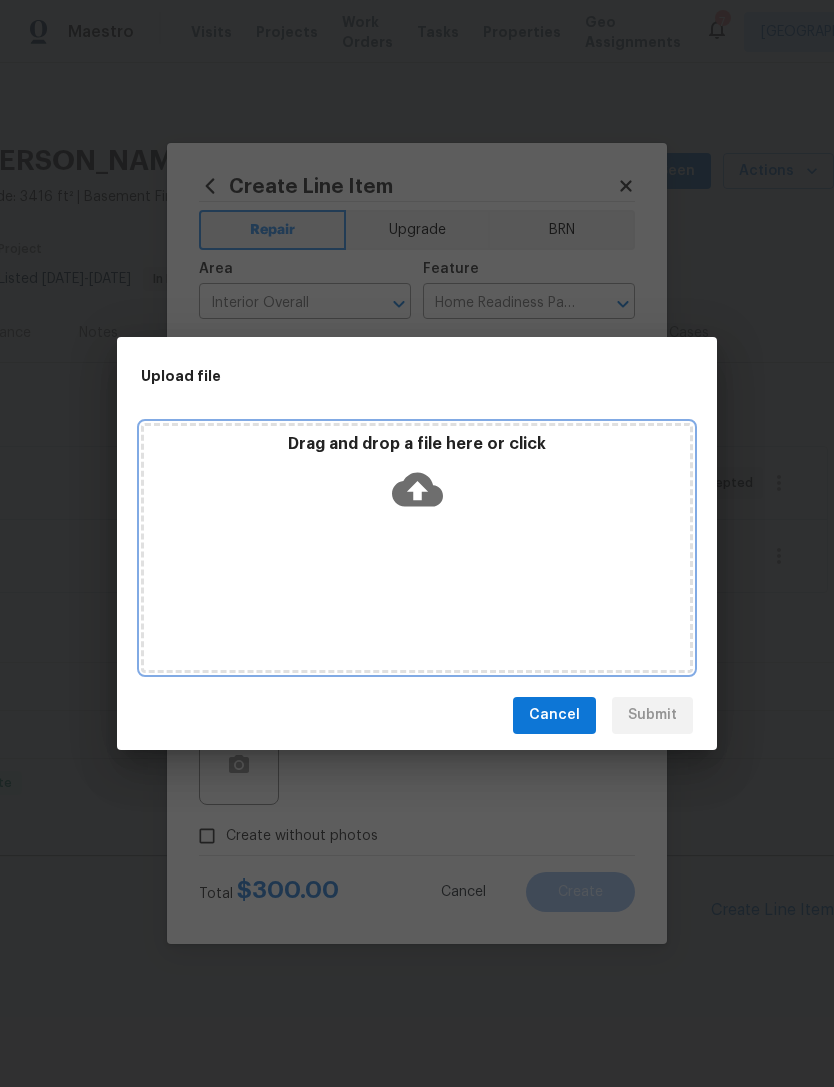 click 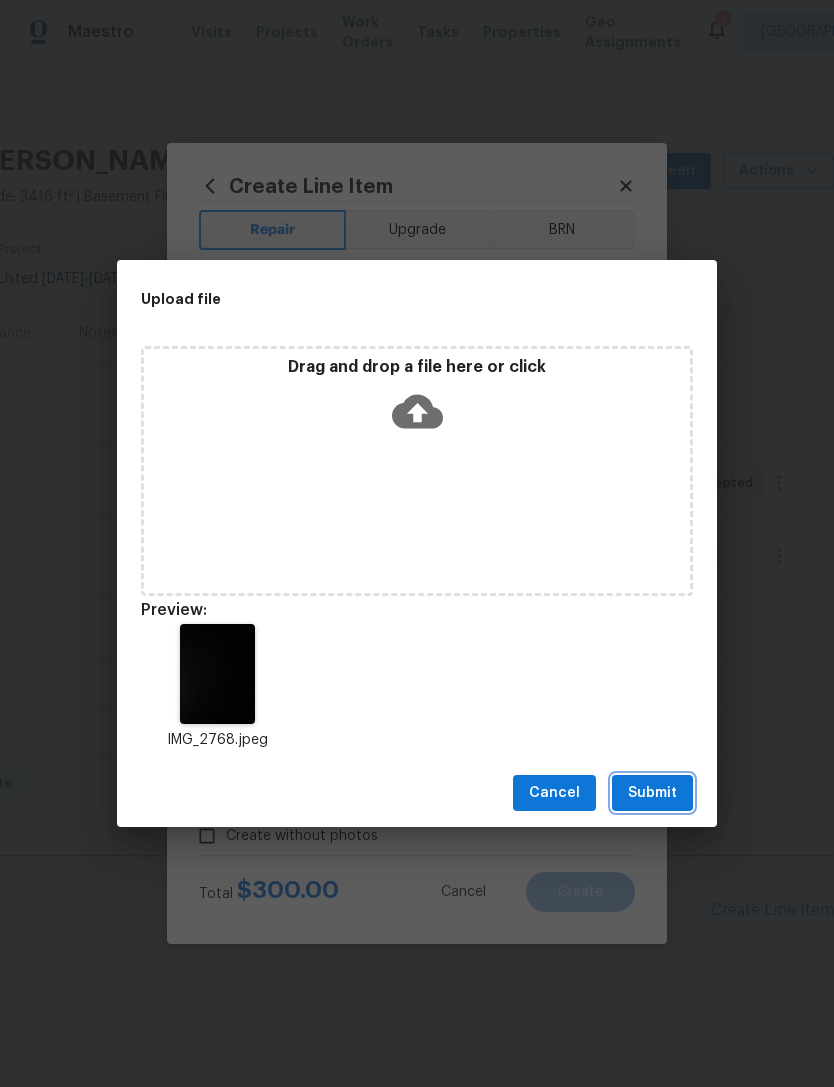 click on "Submit" at bounding box center [652, 793] 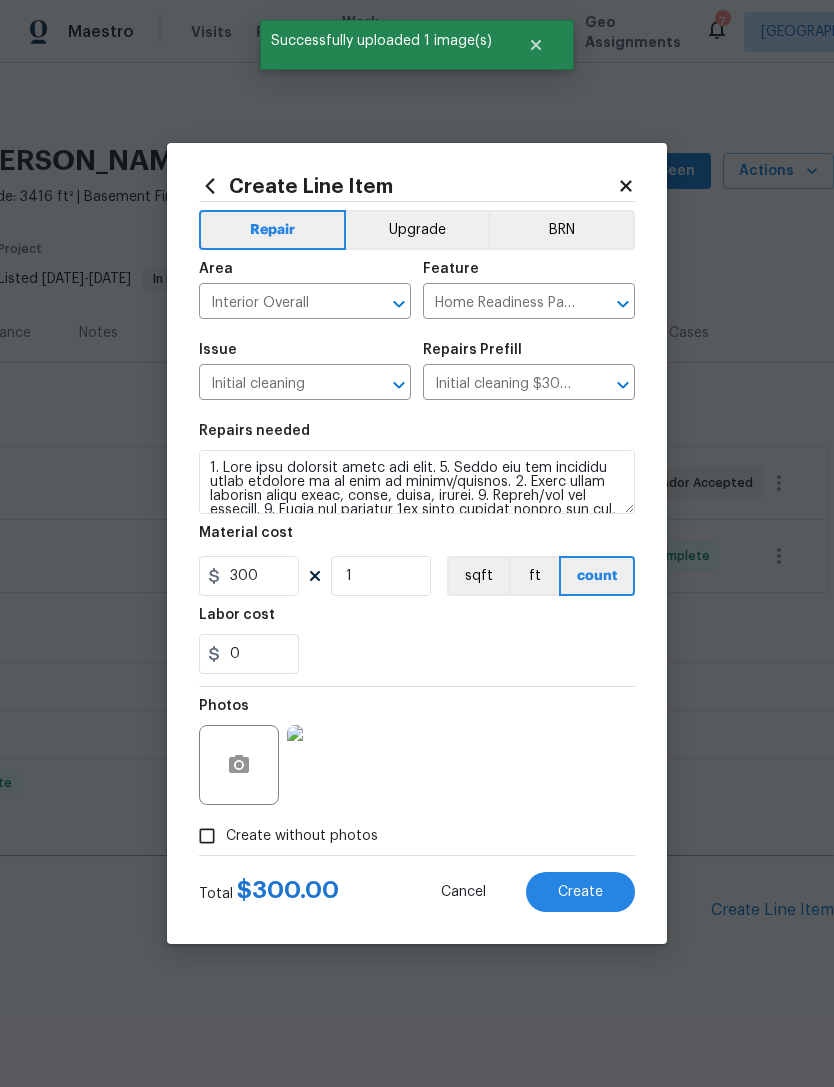 click on "Create" at bounding box center (580, 892) 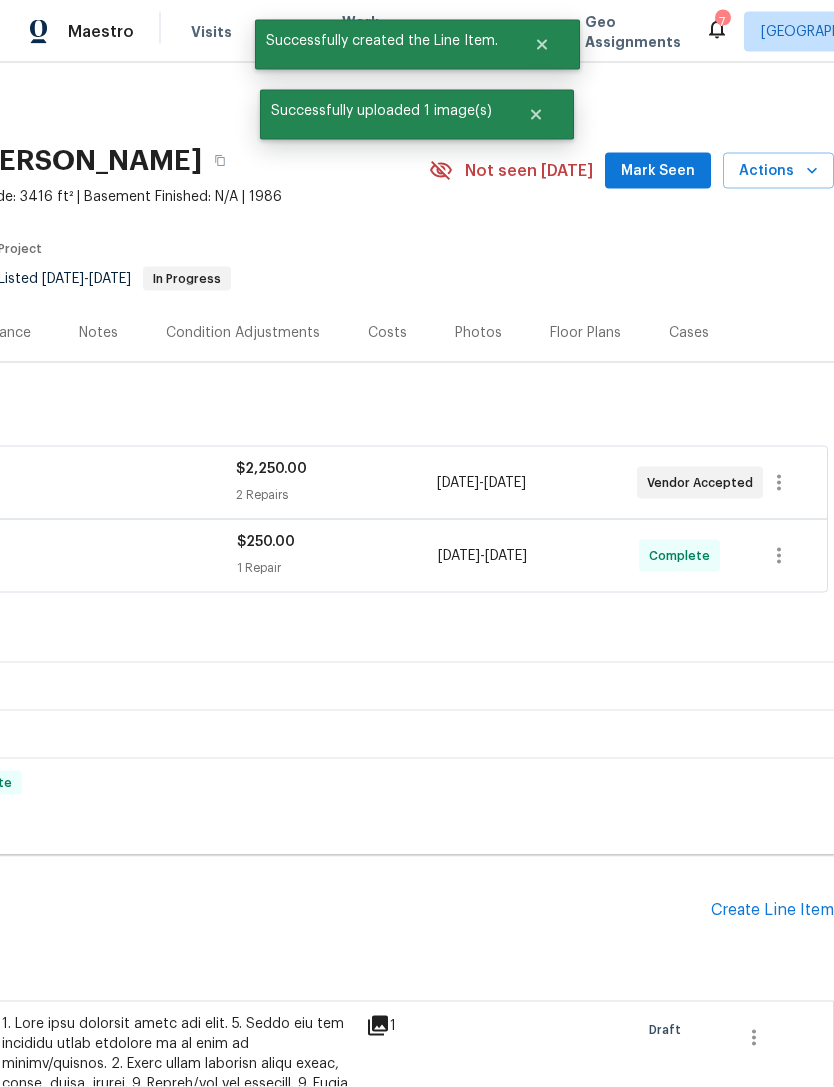 scroll, scrollTop: 48, scrollLeft: 0, axis: vertical 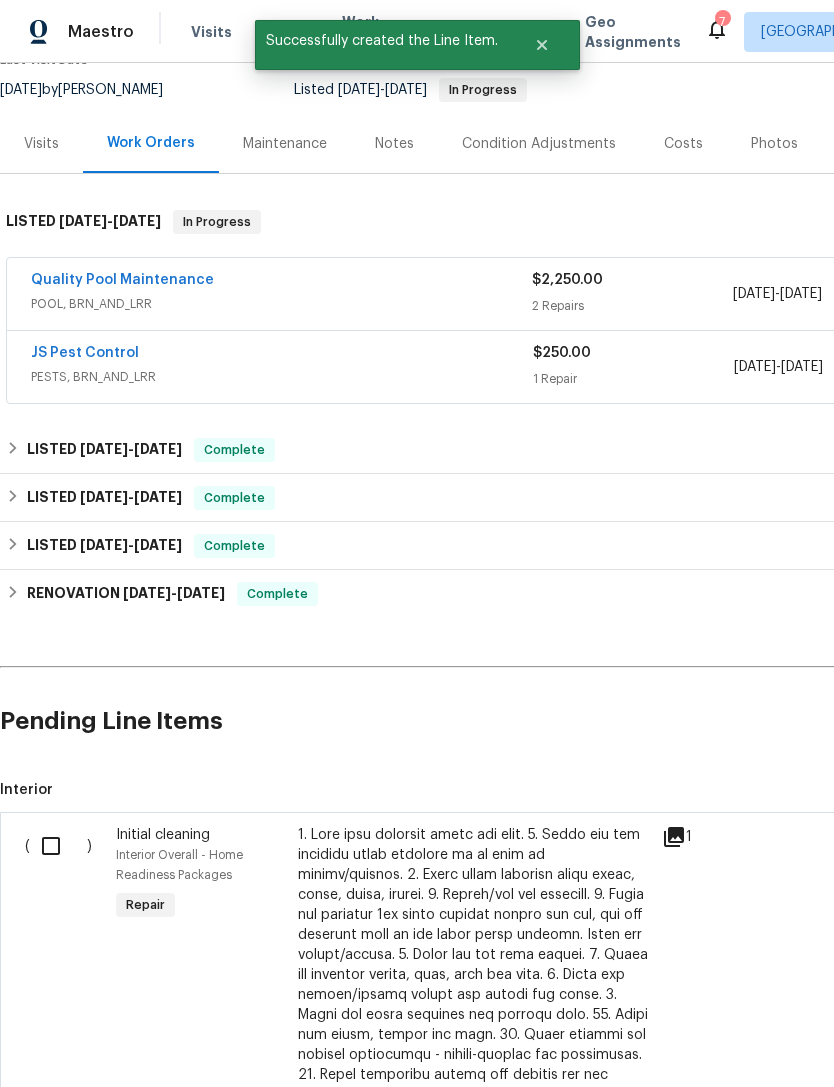 click at bounding box center [58, 846] 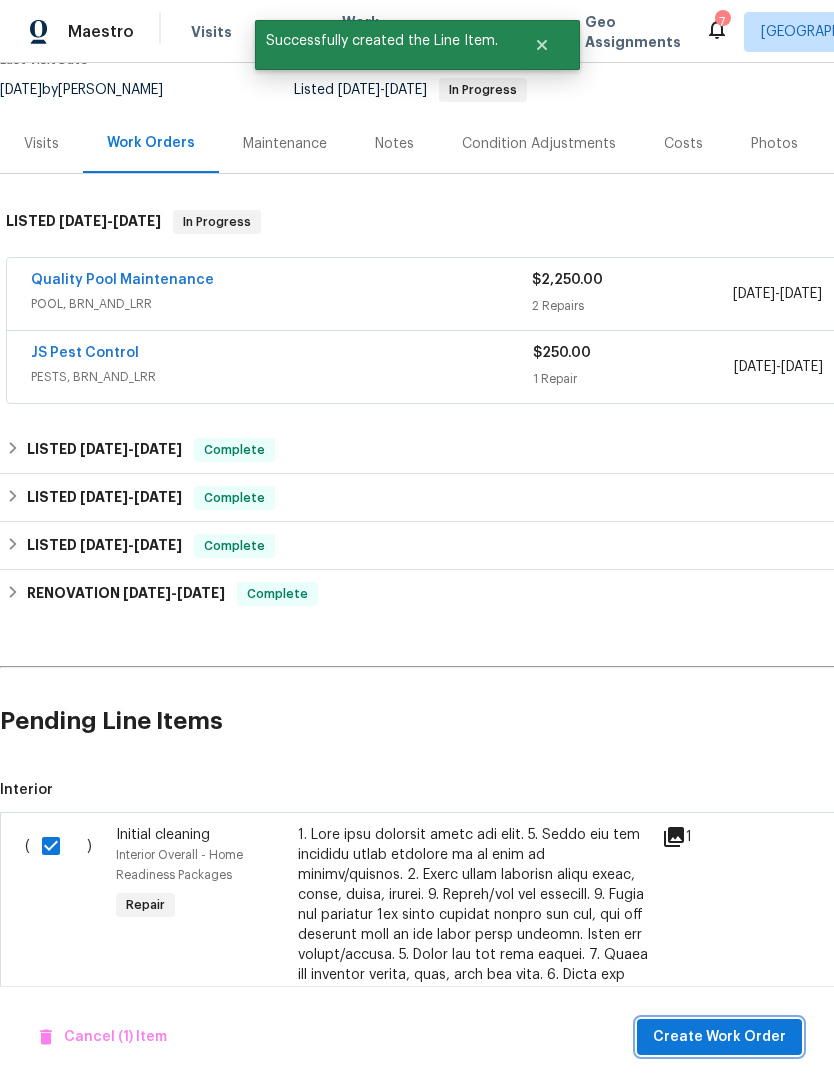 click on "Create Work Order" at bounding box center [719, 1037] 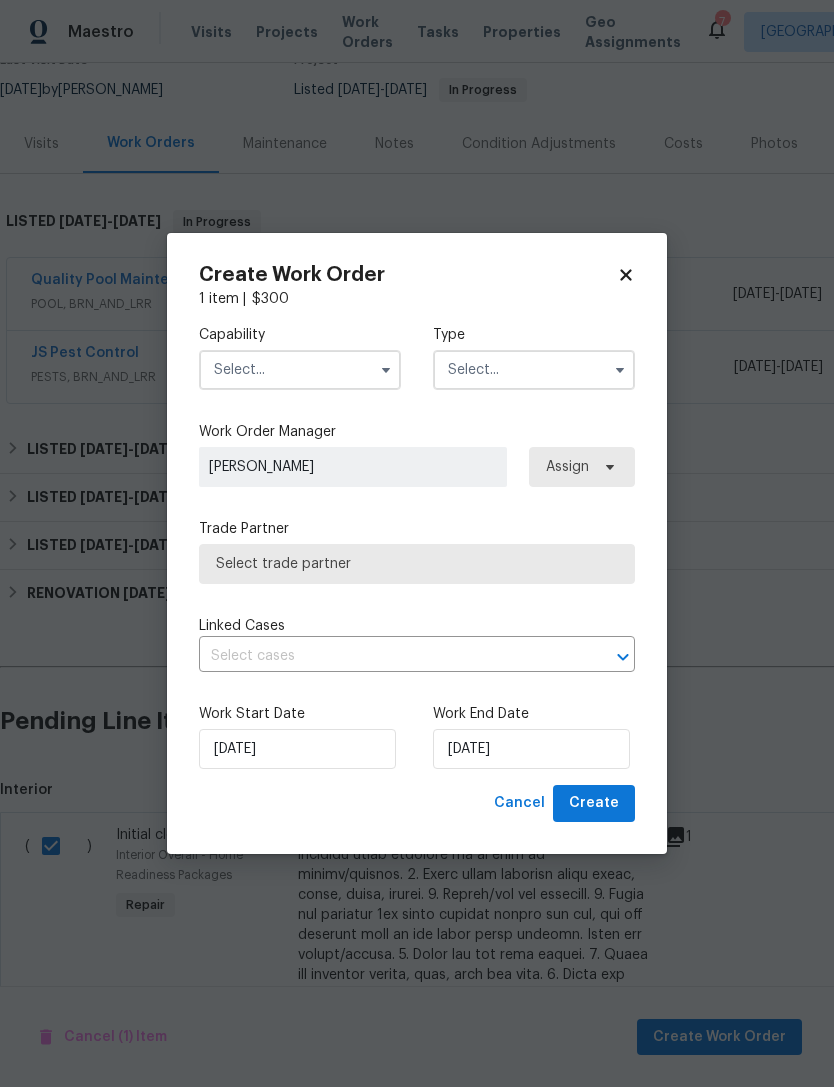 click at bounding box center (300, 370) 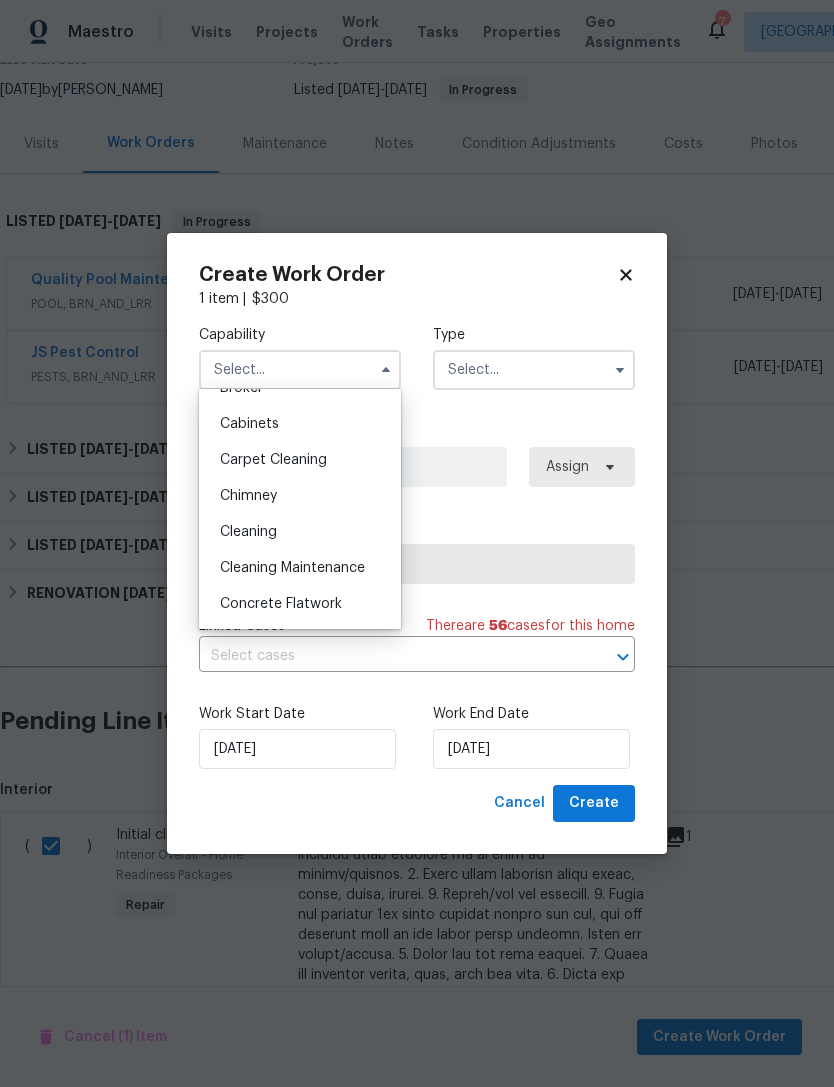 scroll, scrollTop: 215, scrollLeft: 0, axis: vertical 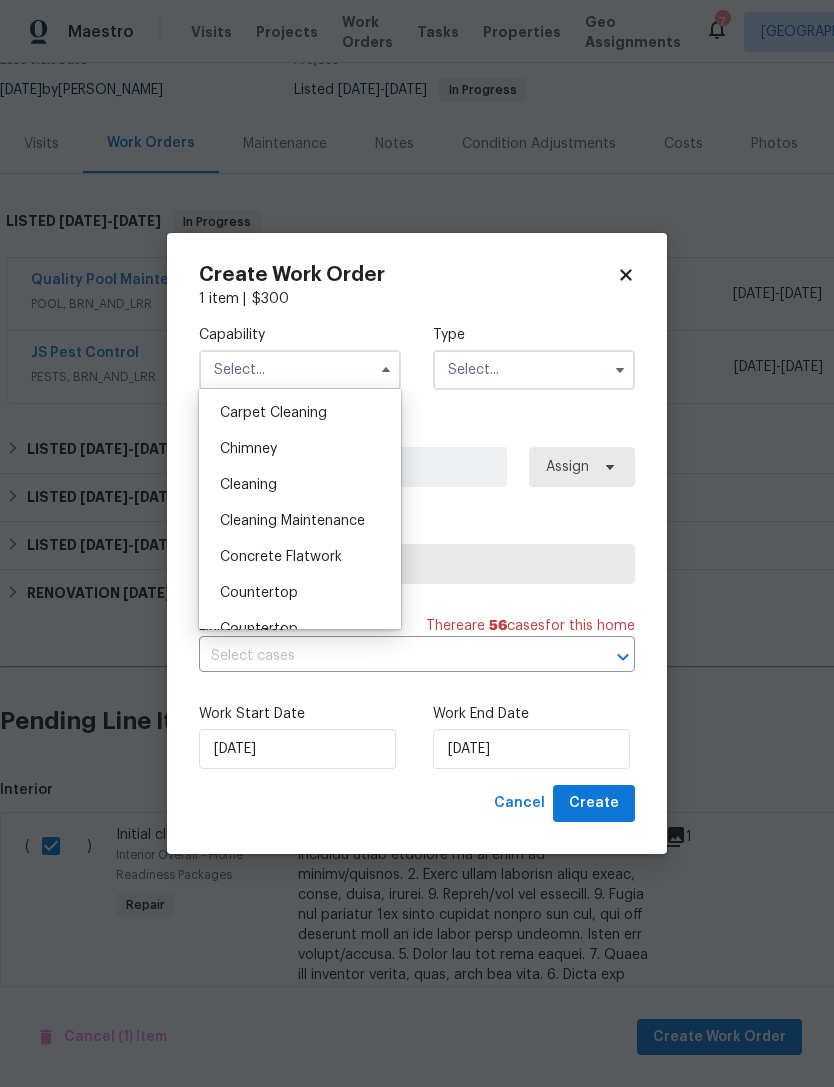 click on "Cleaning" at bounding box center (300, 485) 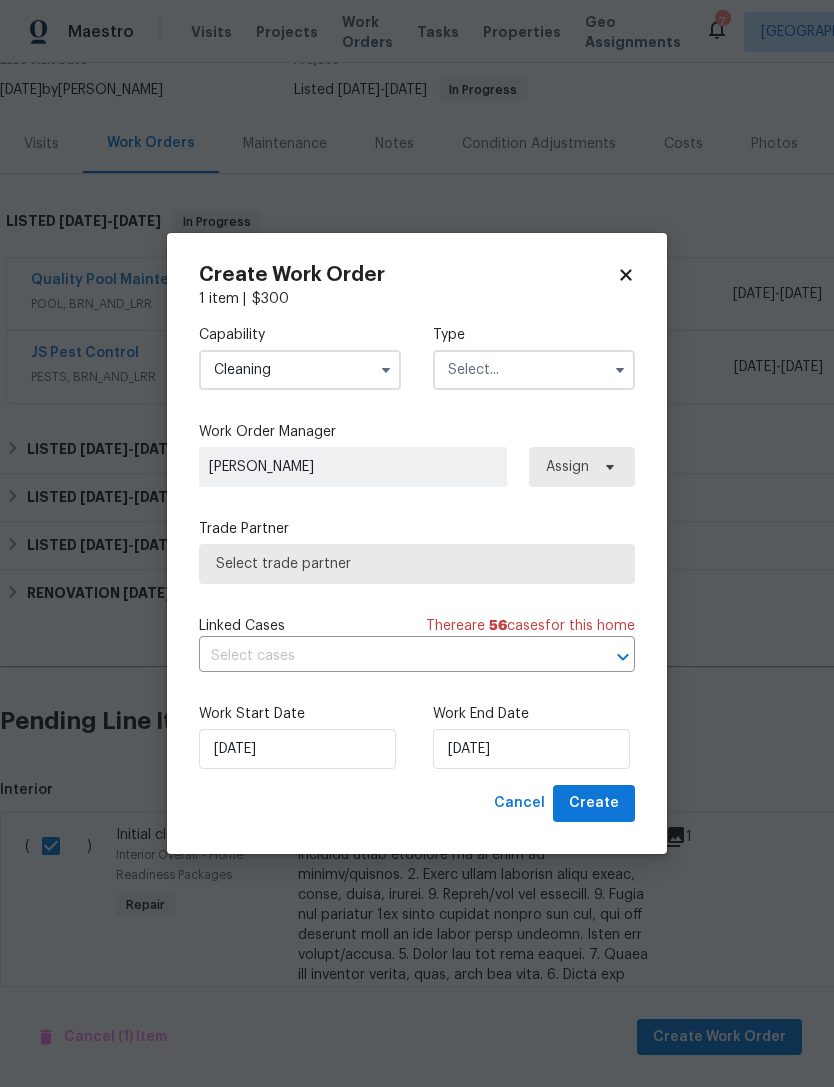 click at bounding box center (534, 370) 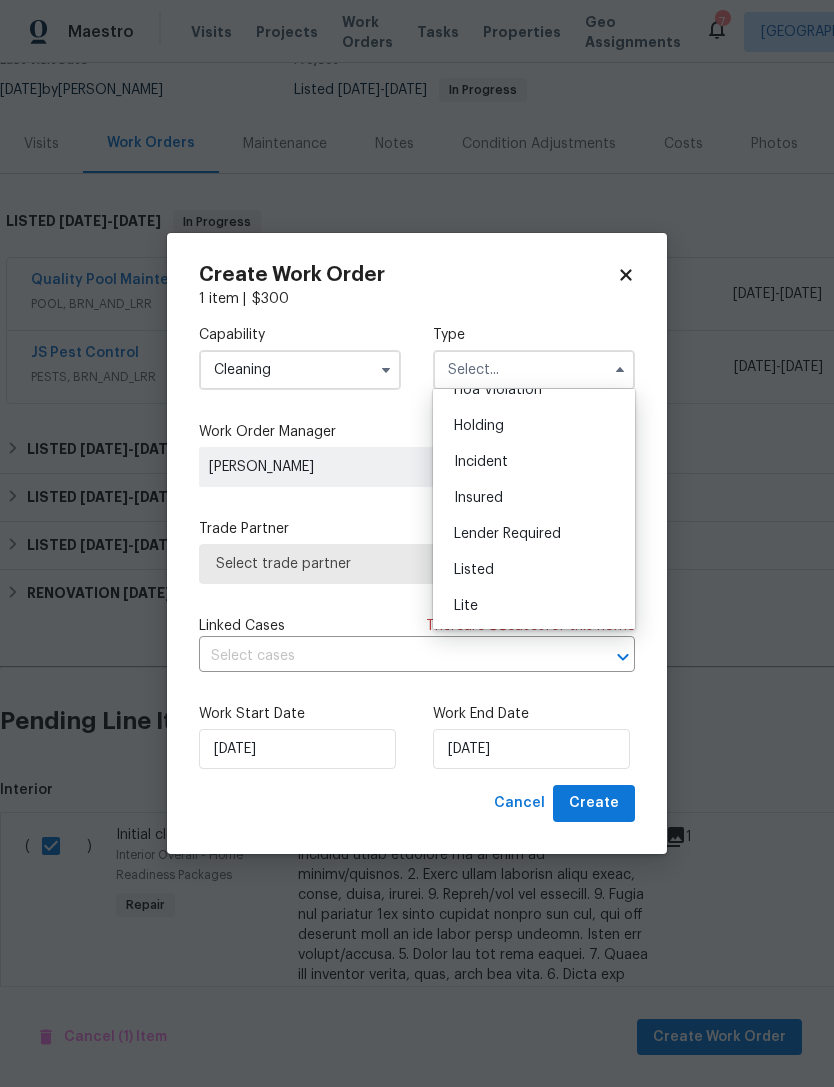 scroll, scrollTop: 66, scrollLeft: 0, axis: vertical 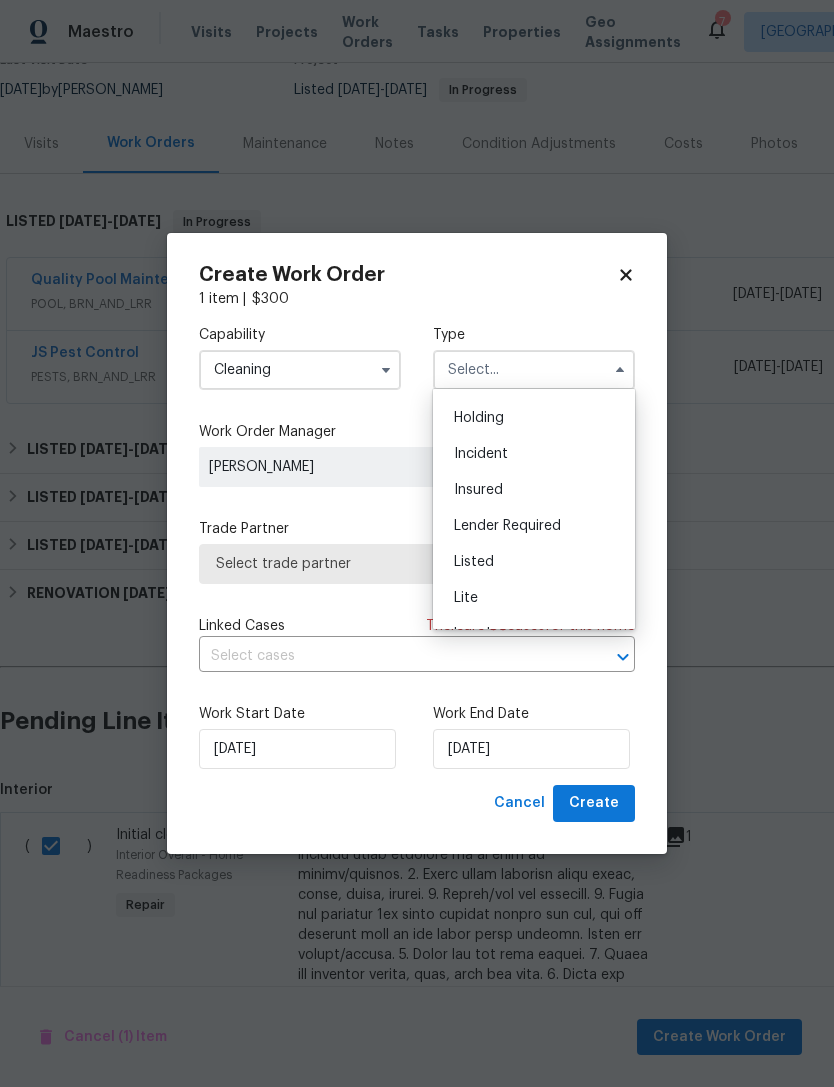 click on "Listed" at bounding box center [534, 562] 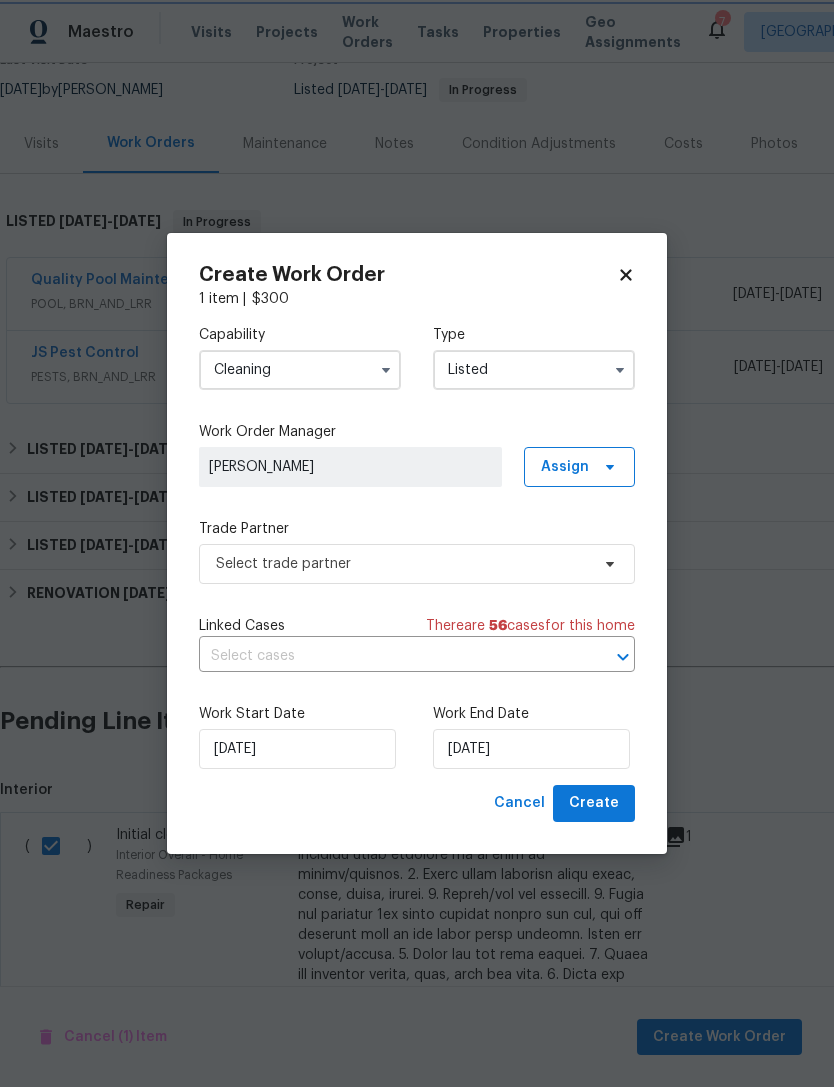 type on "Listed" 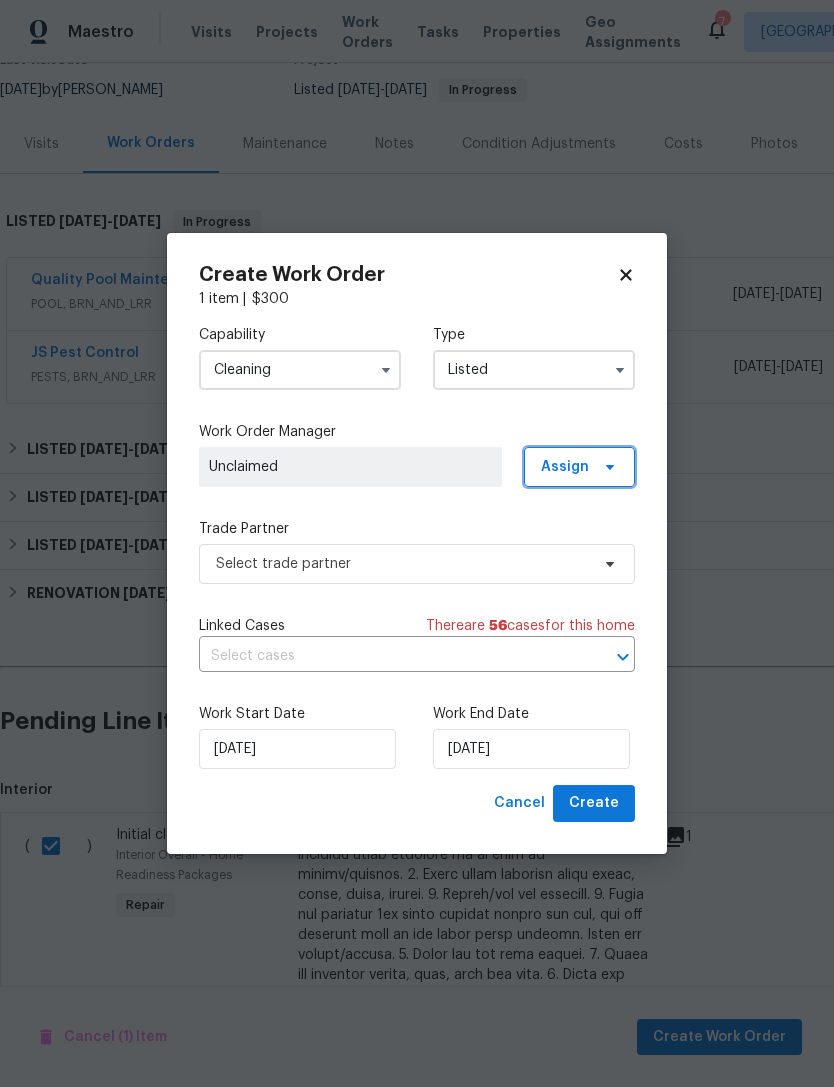 click on "Assign" at bounding box center (579, 467) 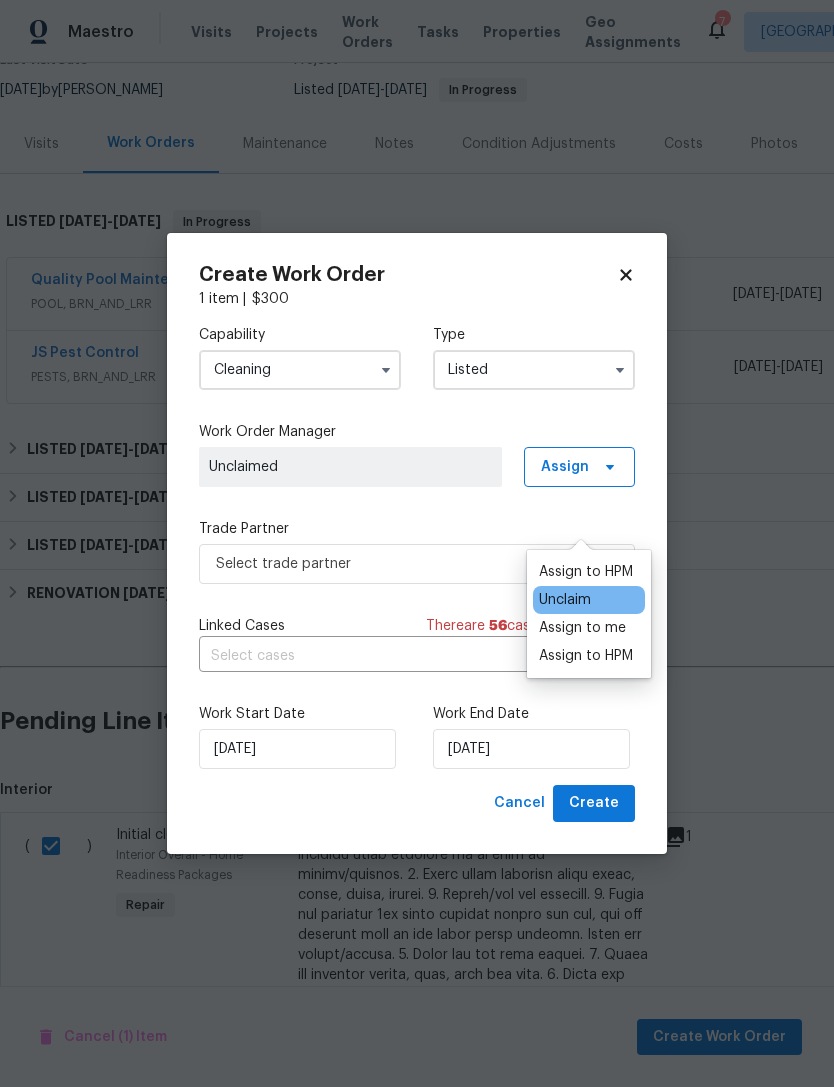 click on "Assign to HPM" at bounding box center (586, 572) 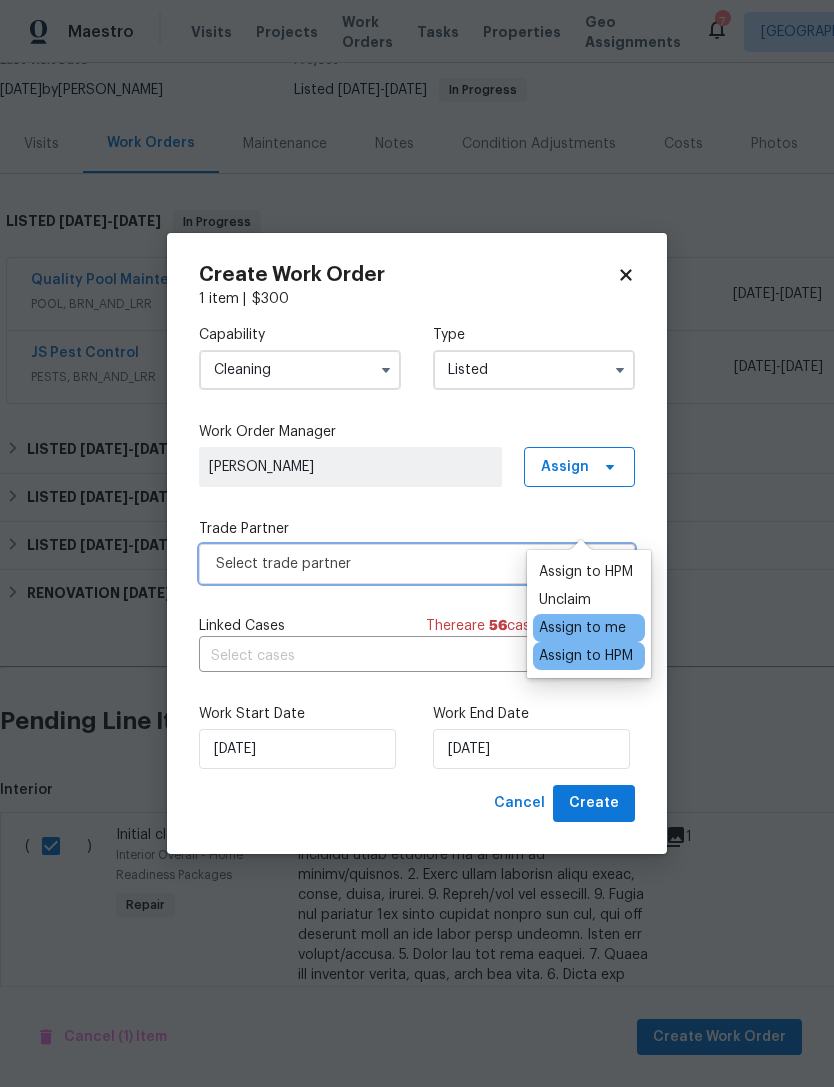 click on "Select trade partner" at bounding box center [402, 564] 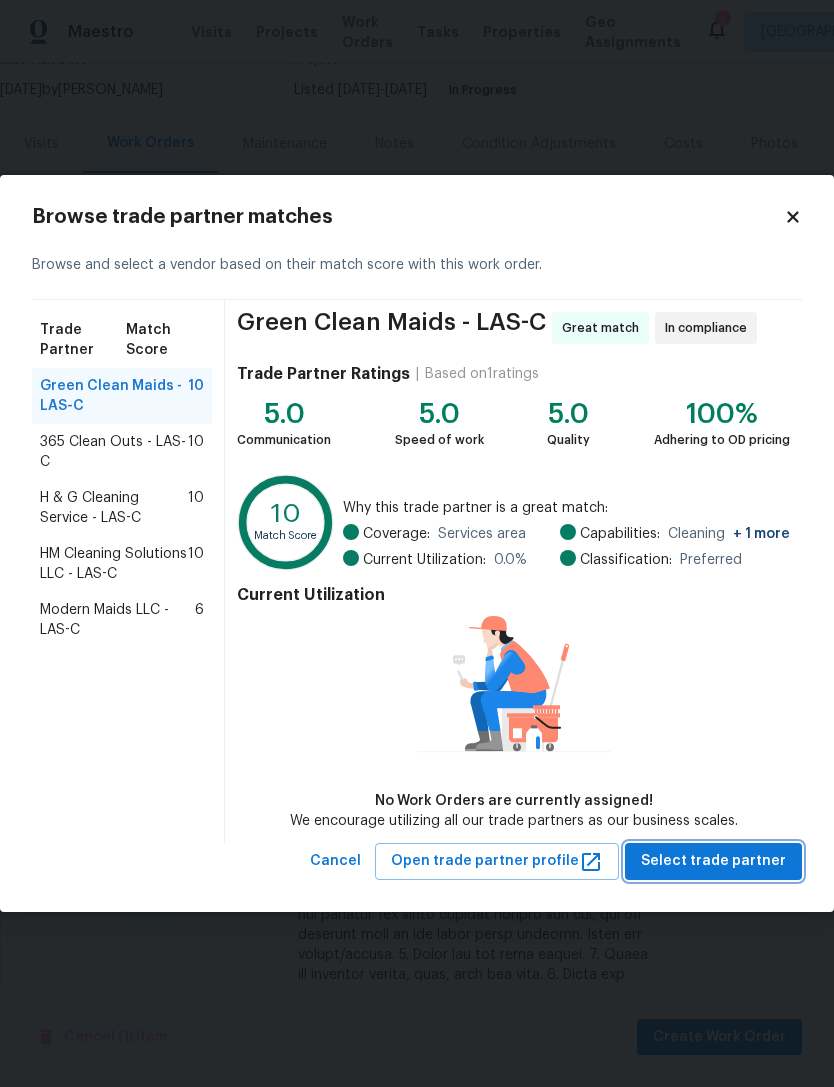 click on "Select trade partner" at bounding box center [713, 861] 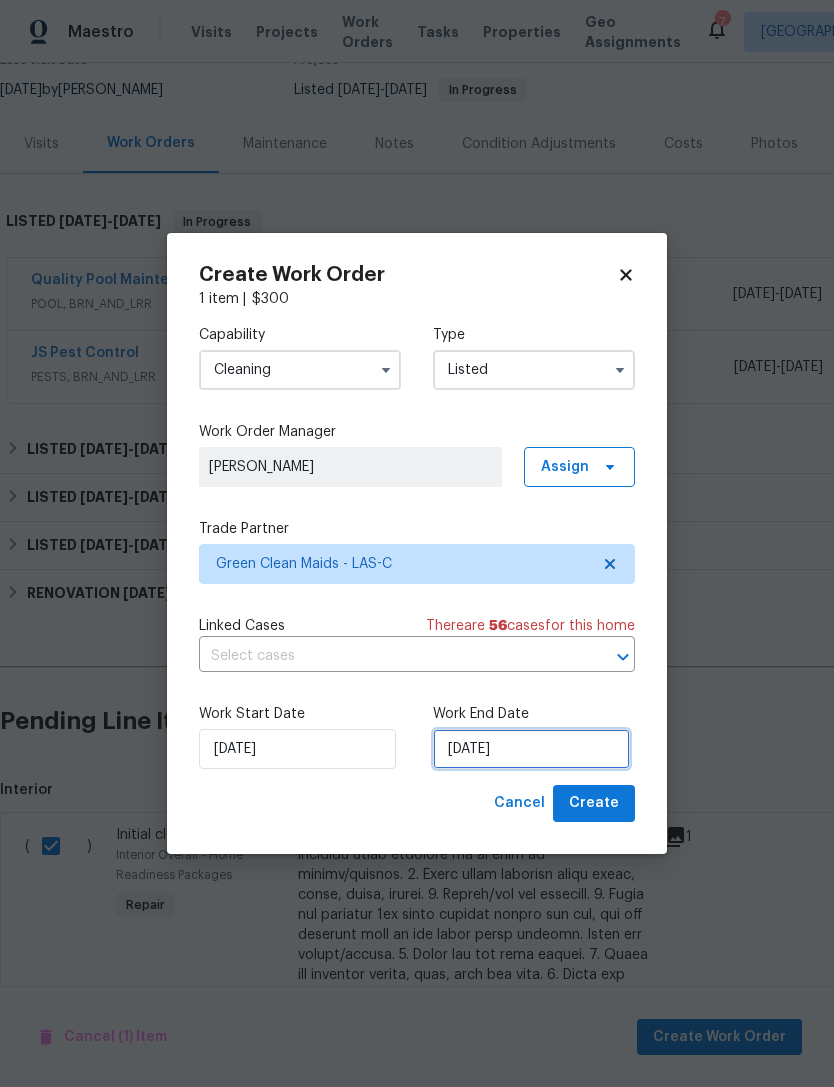 click on "7/16/2025" at bounding box center [531, 749] 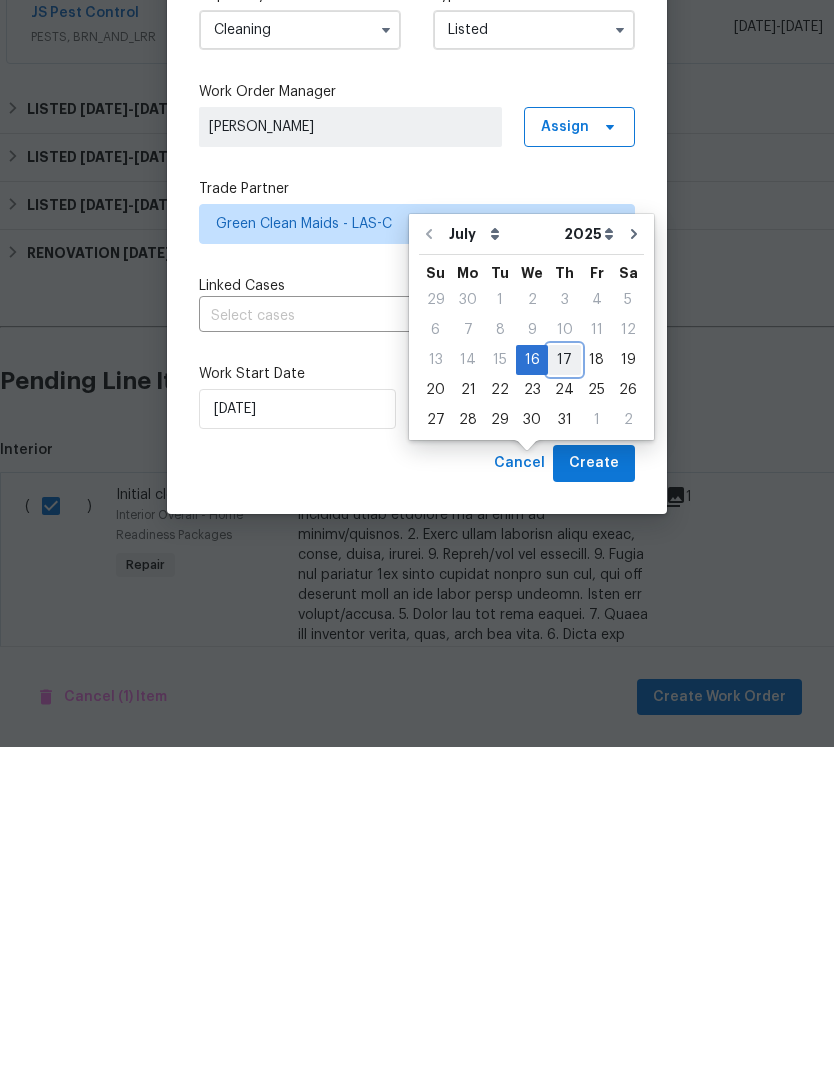 click on "17" at bounding box center [564, 700] 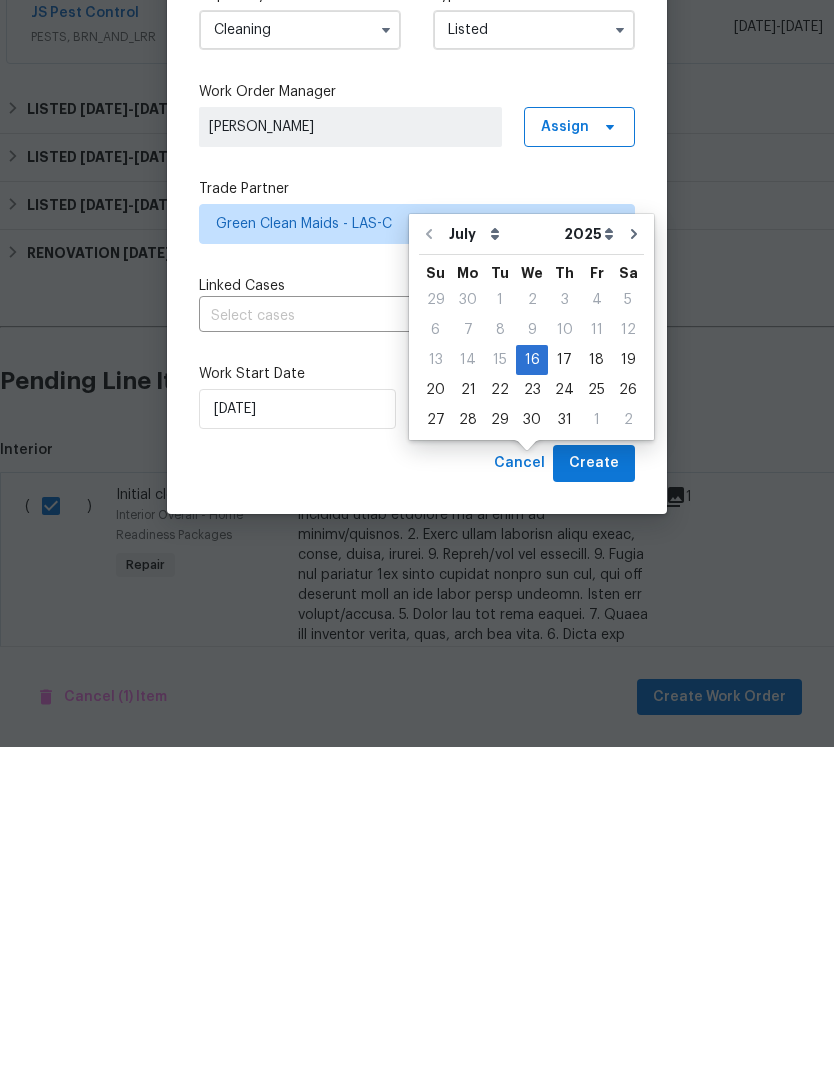 type on "7/17/2025" 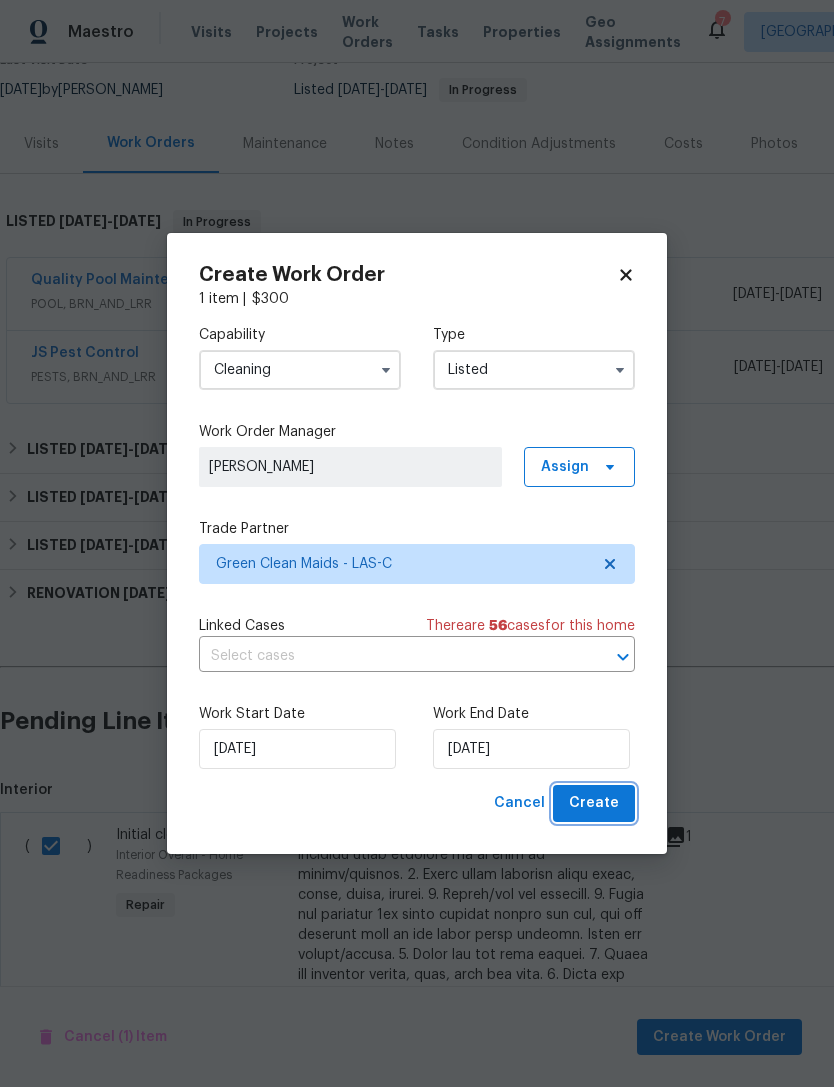 click on "Create" at bounding box center (594, 803) 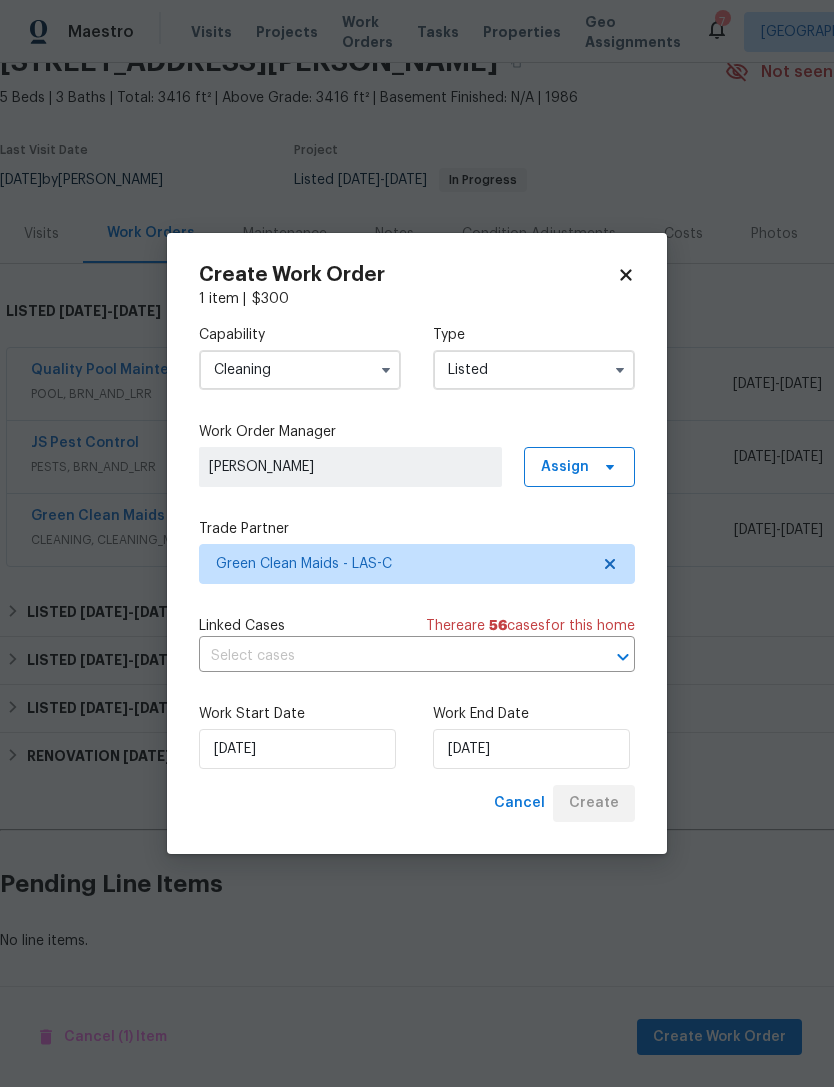 scroll, scrollTop: 34, scrollLeft: 0, axis: vertical 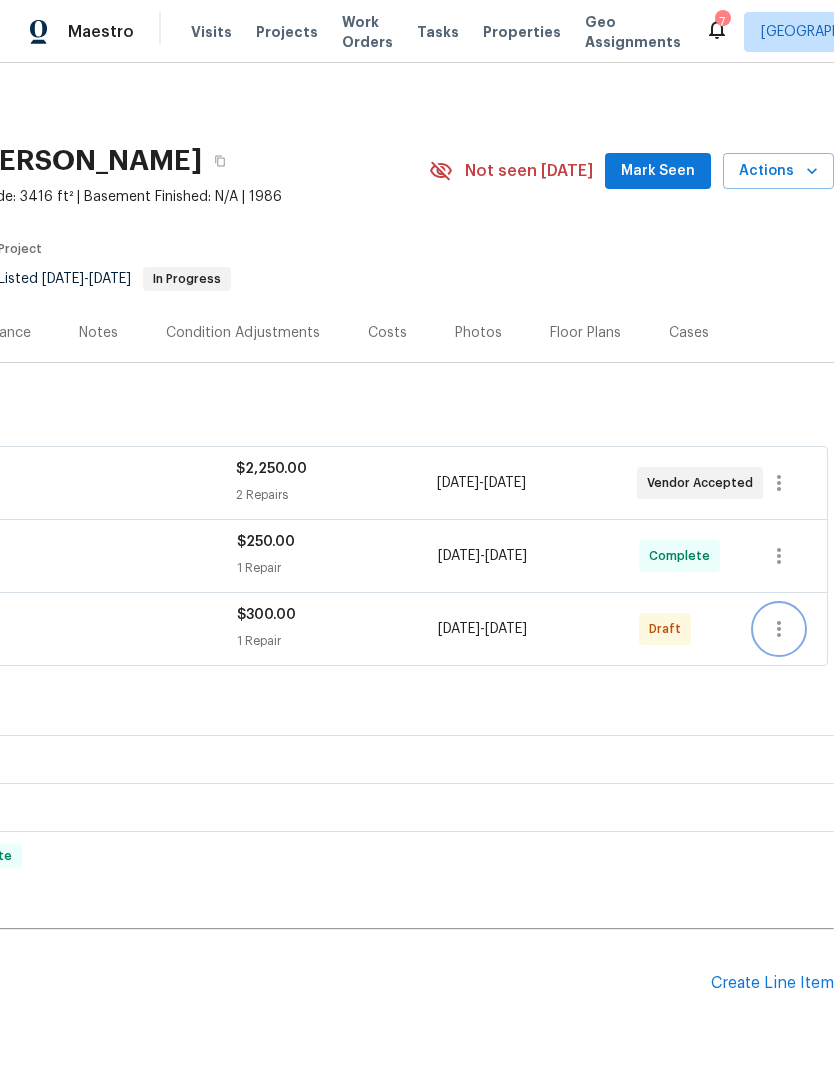 click 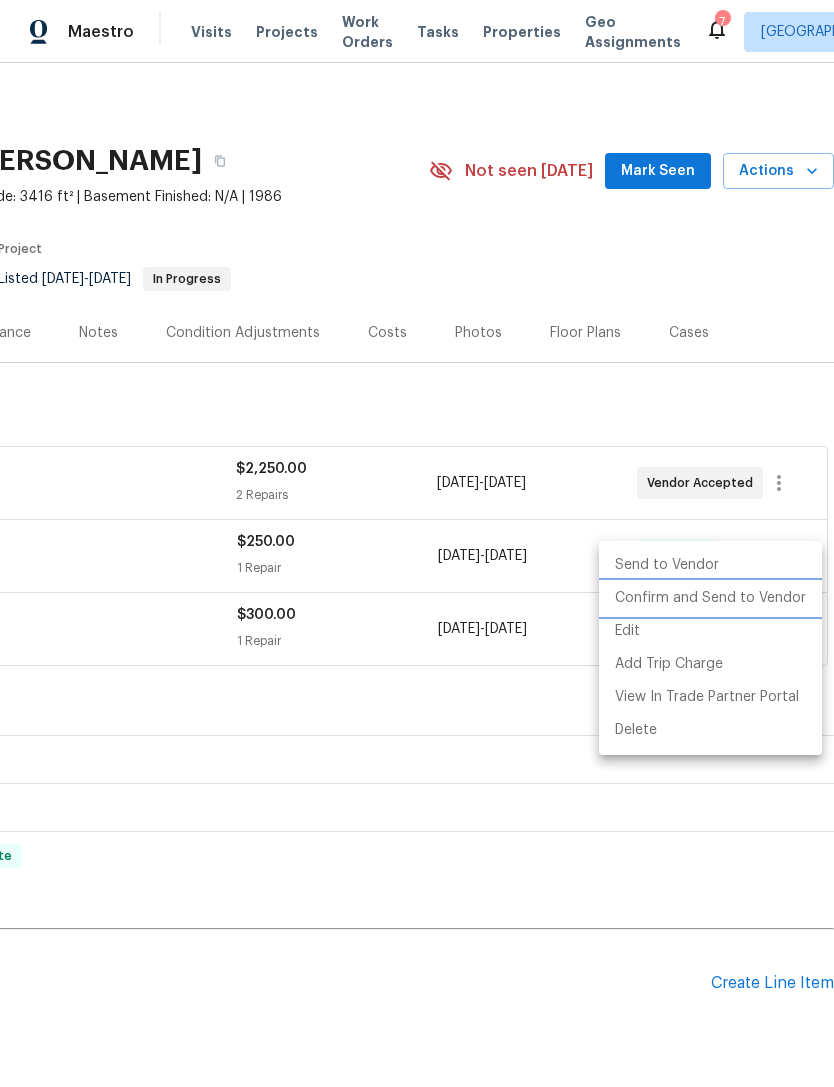 click on "Confirm and Send to Vendor" at bounding box center (710, 598) 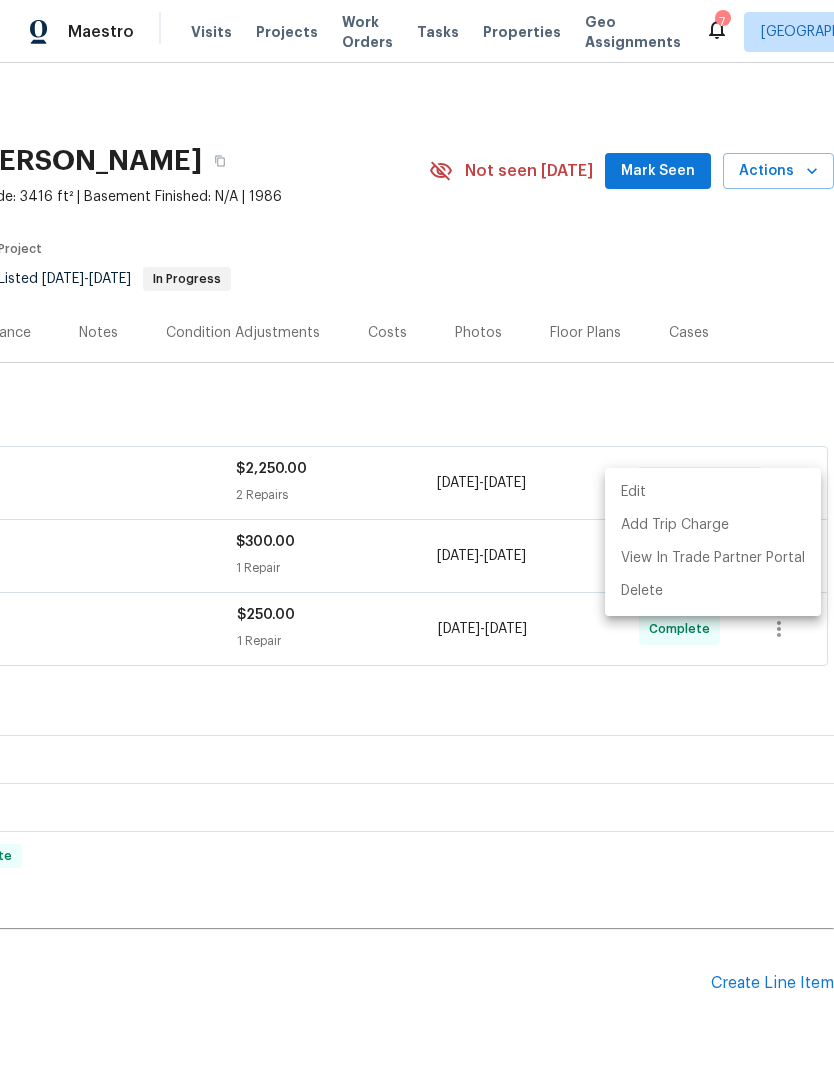 click at bounding box center (417, 543) 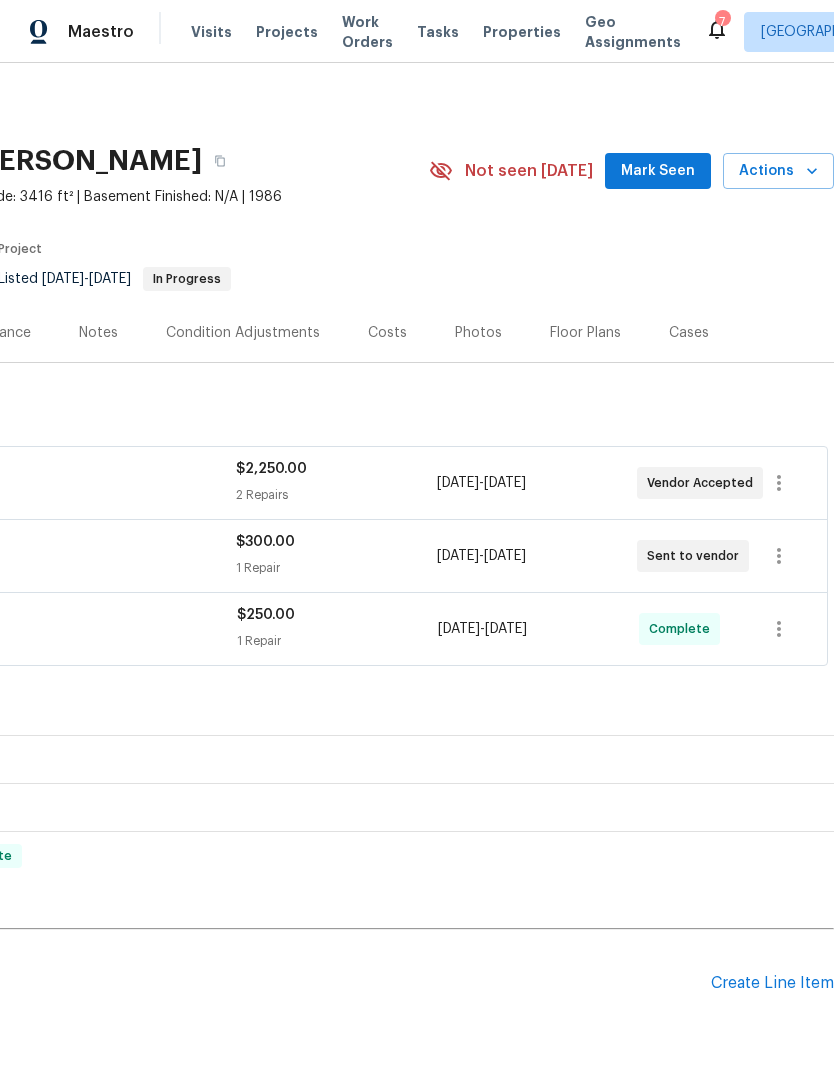 click on "Mark Seen" at bounding box center (658, 171) 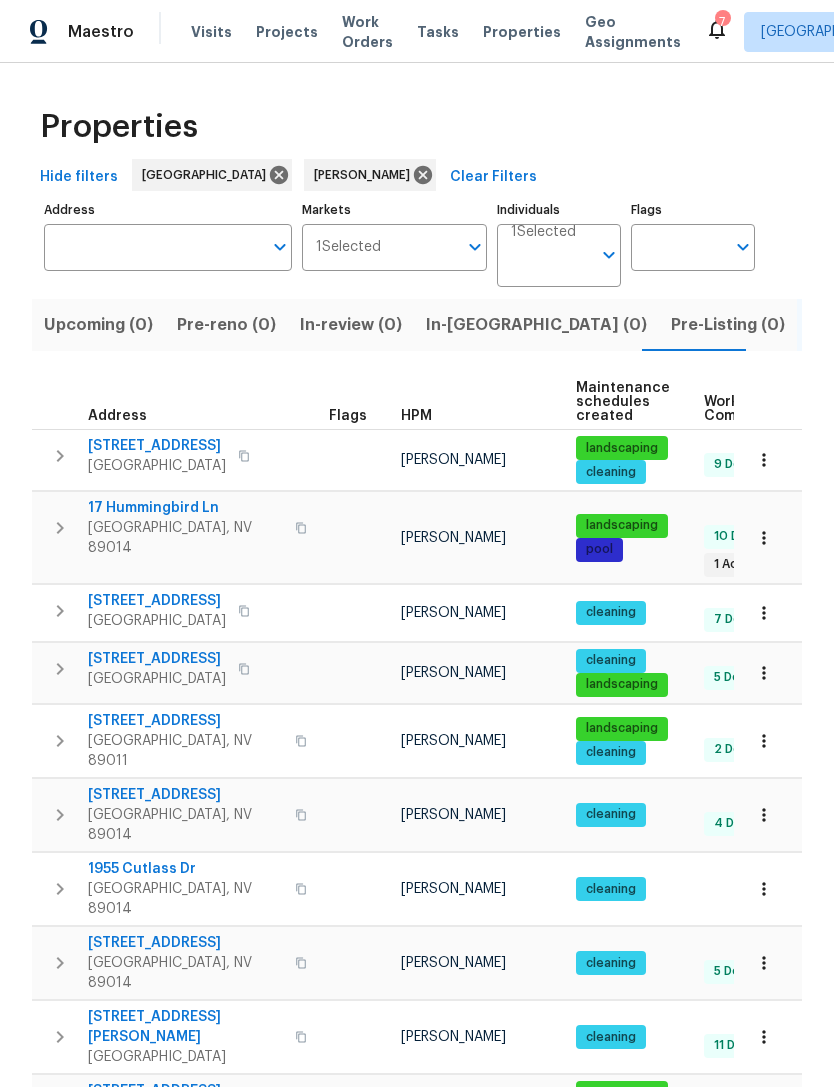 scroll, scrollTop: 0, scrollLeft: 0, axis: both 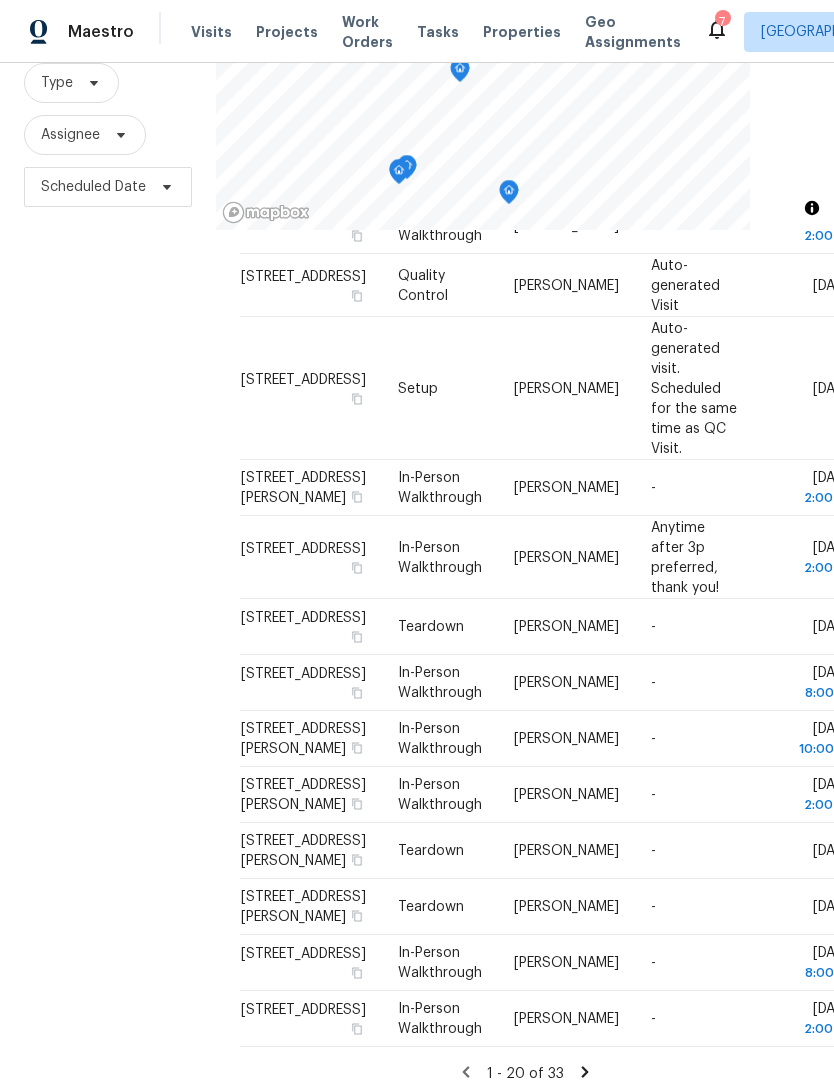 click on "Filters Reset ​ Type Assignee Scheduled Date" at bounding box center (108, 515) 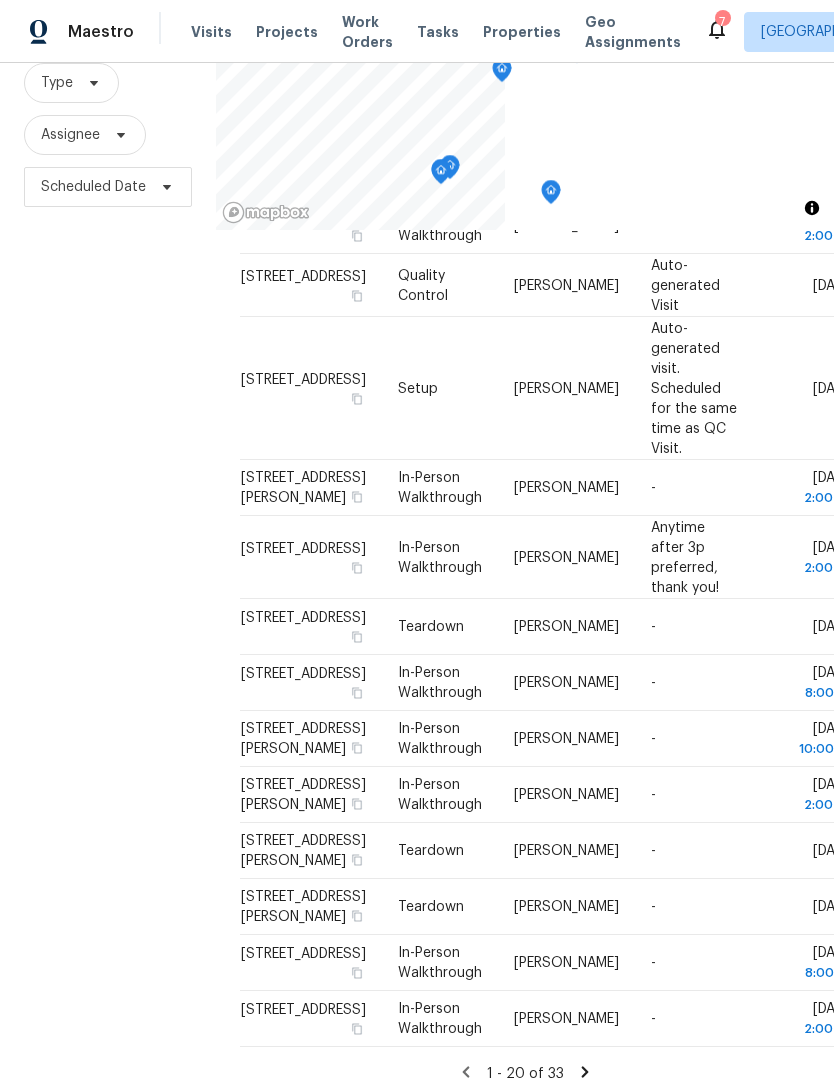 scroll, scrollTop: 0, scrollLeft: 0, axis: both 